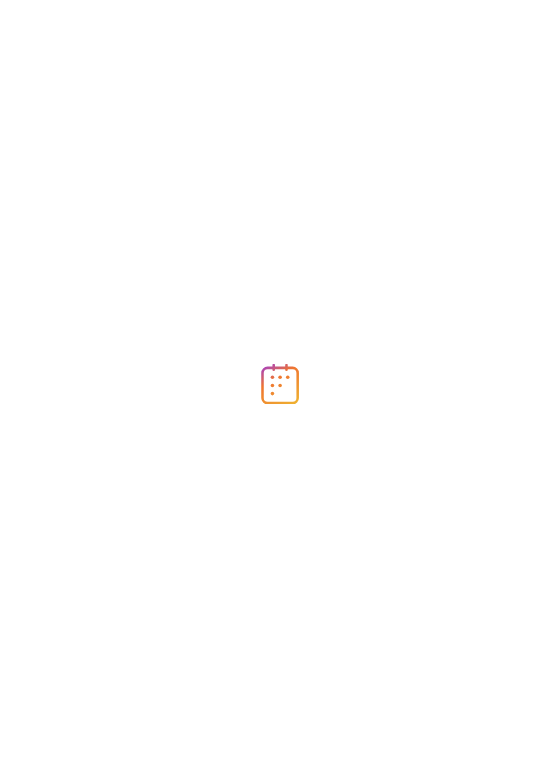 scroll, scrollTop: 0, scrollLeft: 0, axis: both 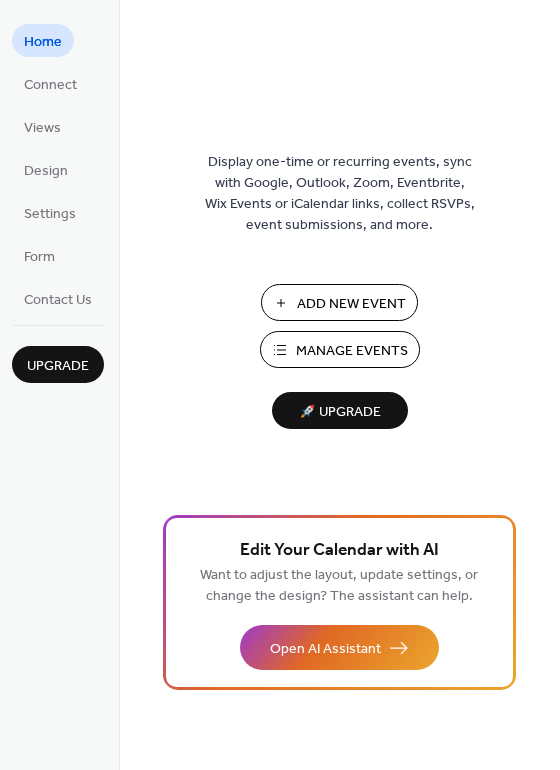 click on "Add New Event" at bounding box center (351, 304) 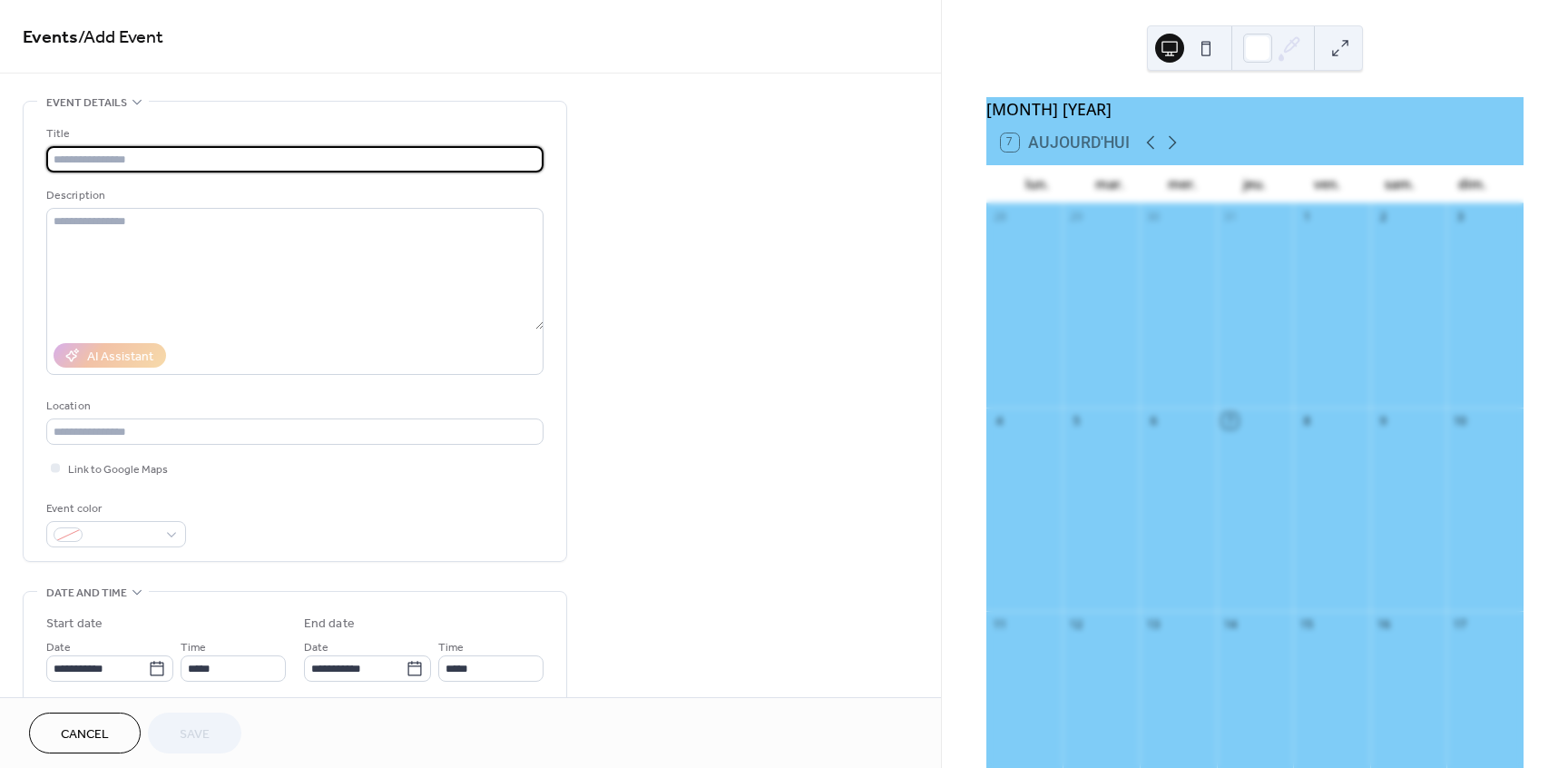 scroll, scrollTop: 0, scrollLeft: 0, axis: both 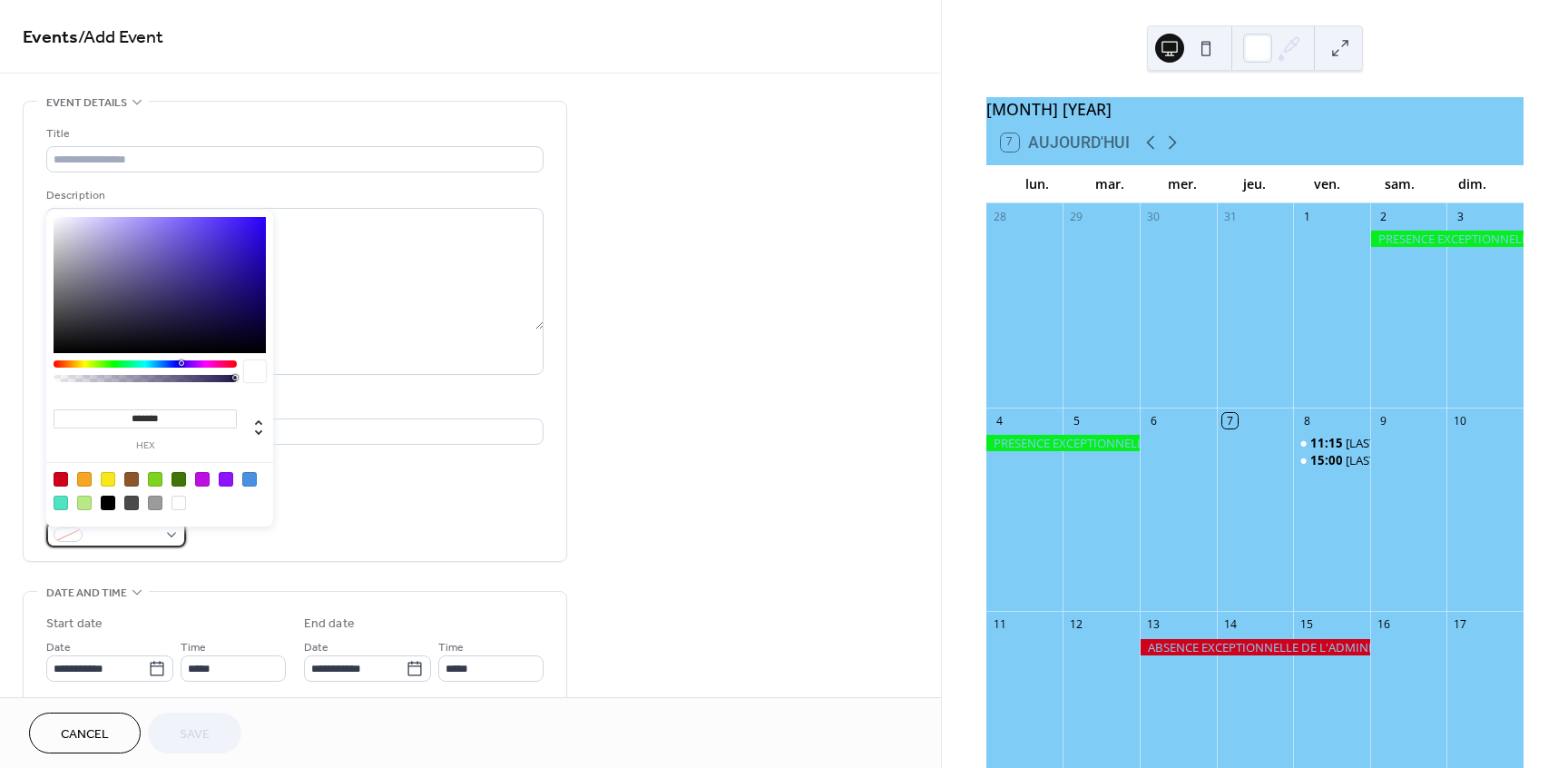 click at bounding box center [116, 534] 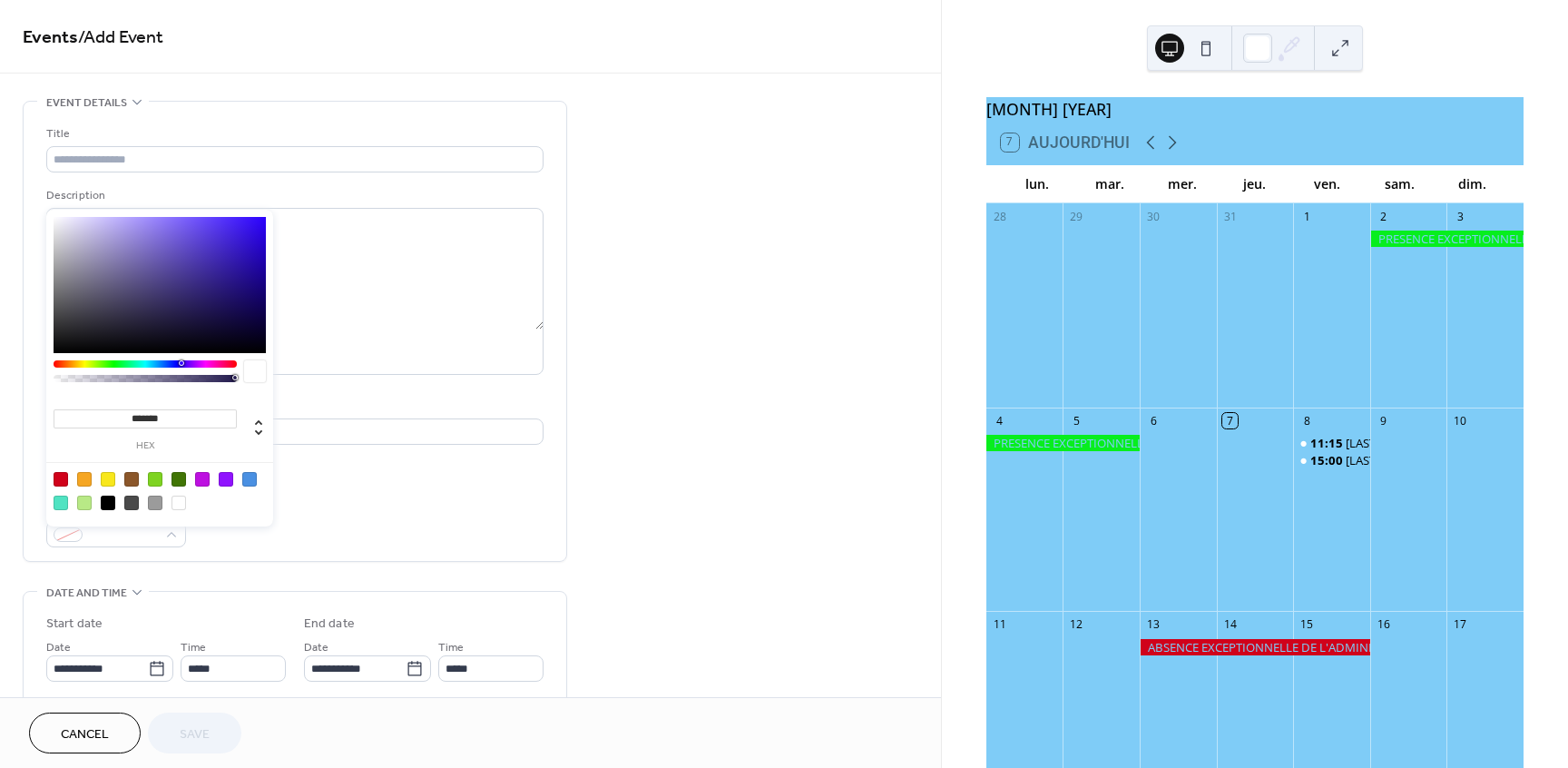 click at bounding box center [179, 503] 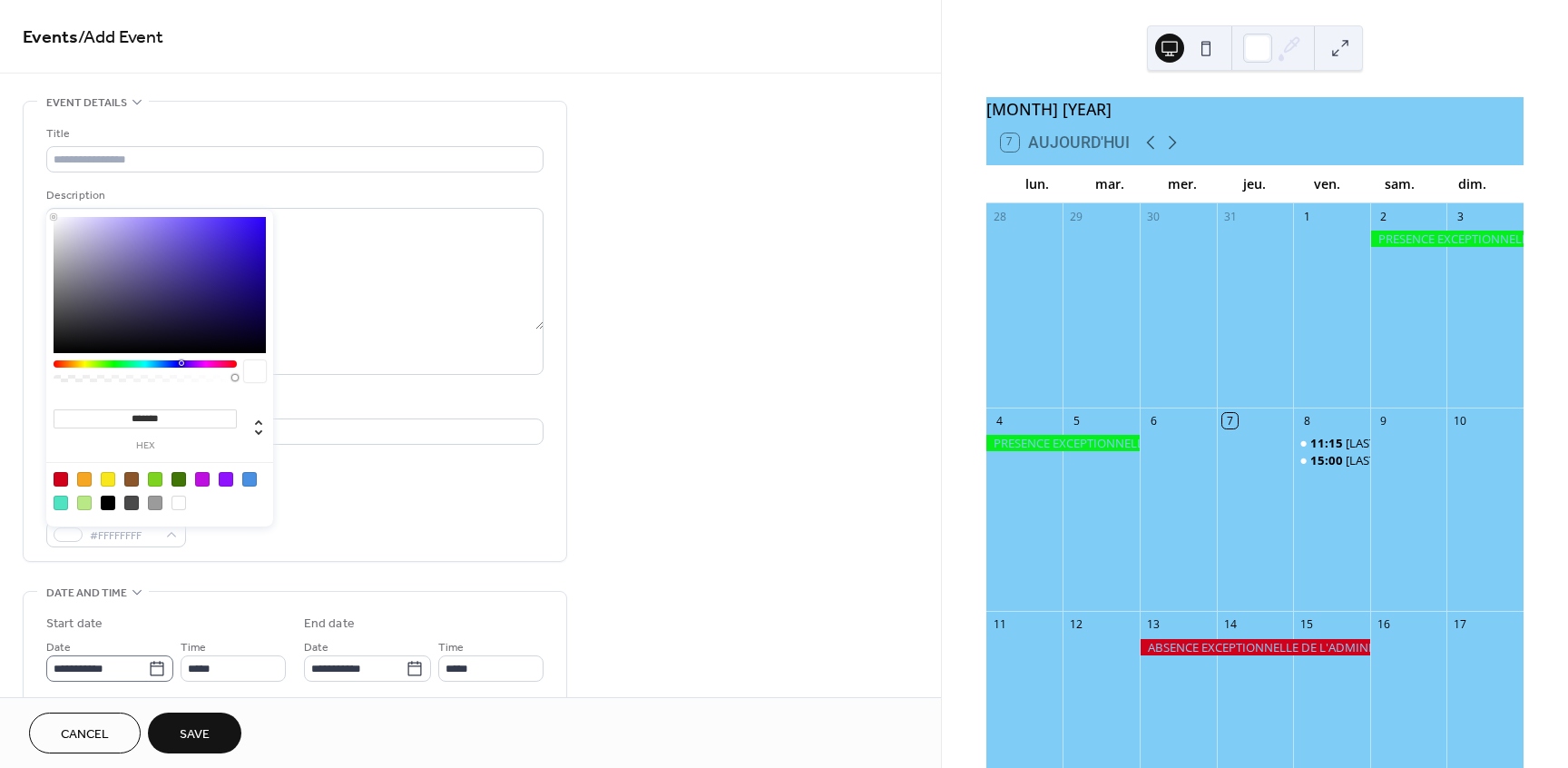 click 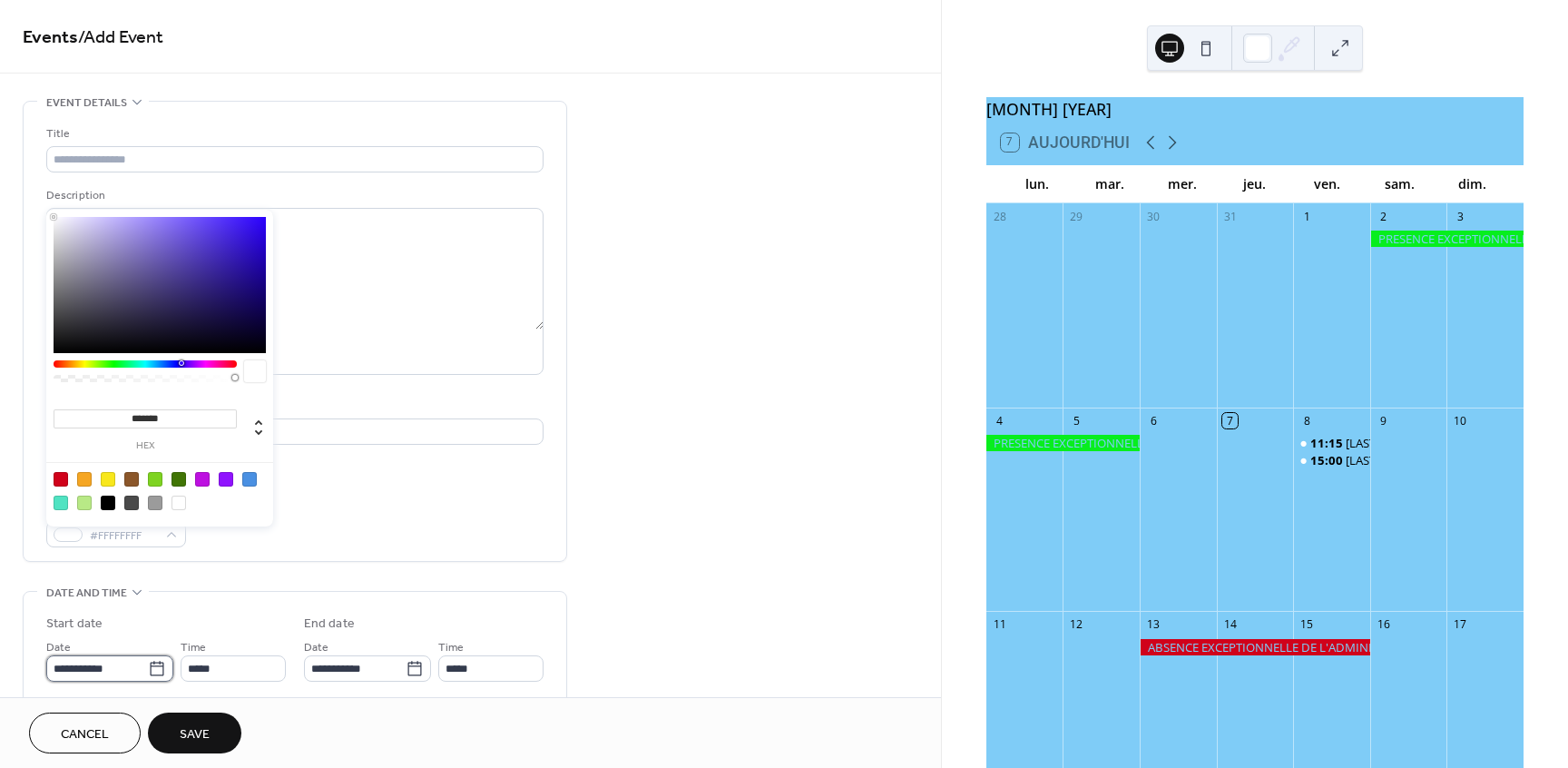 click on "**********" at bounding box center [97, 668] 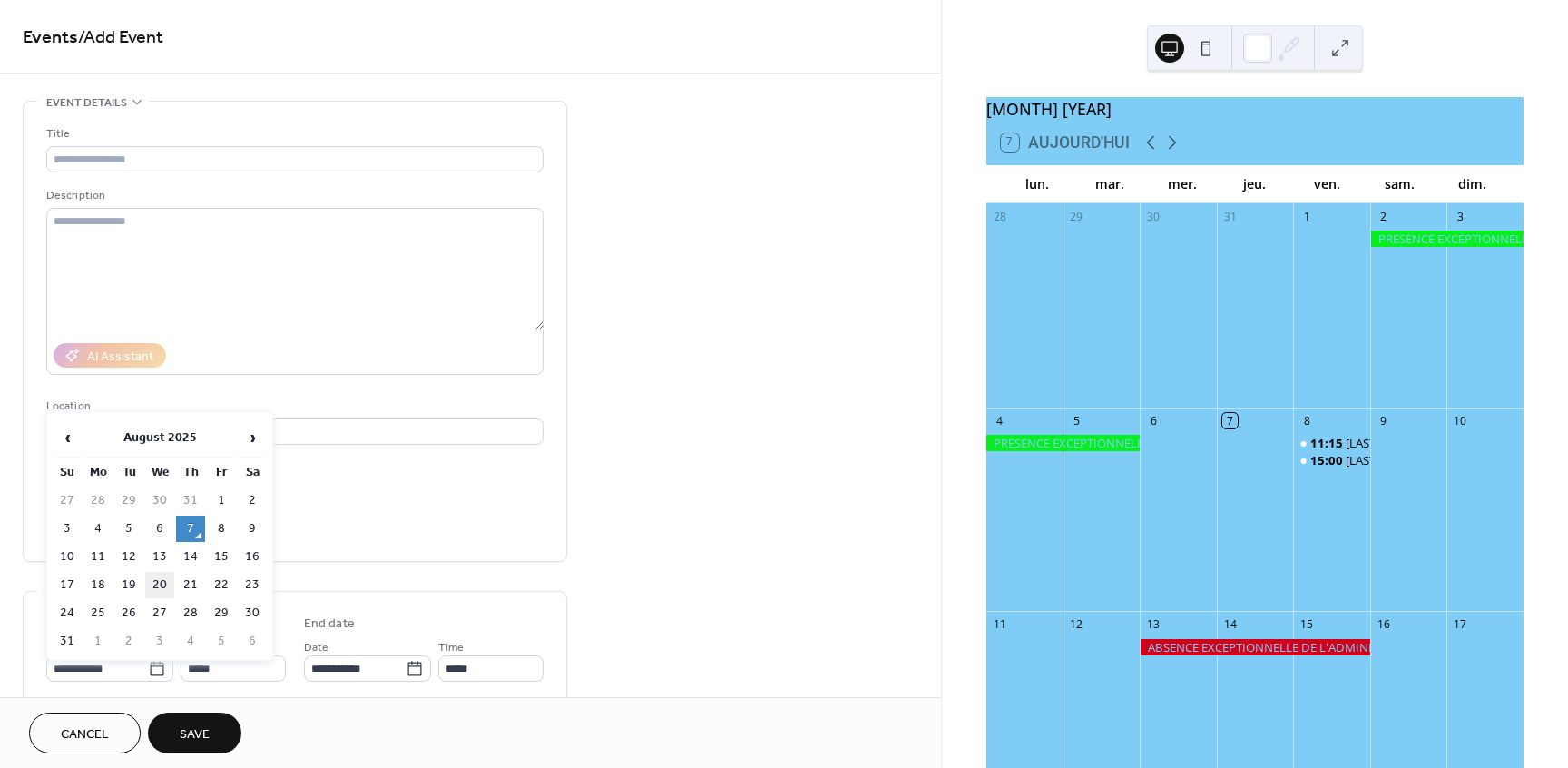 click on "20" at bounding box center (160, 585) 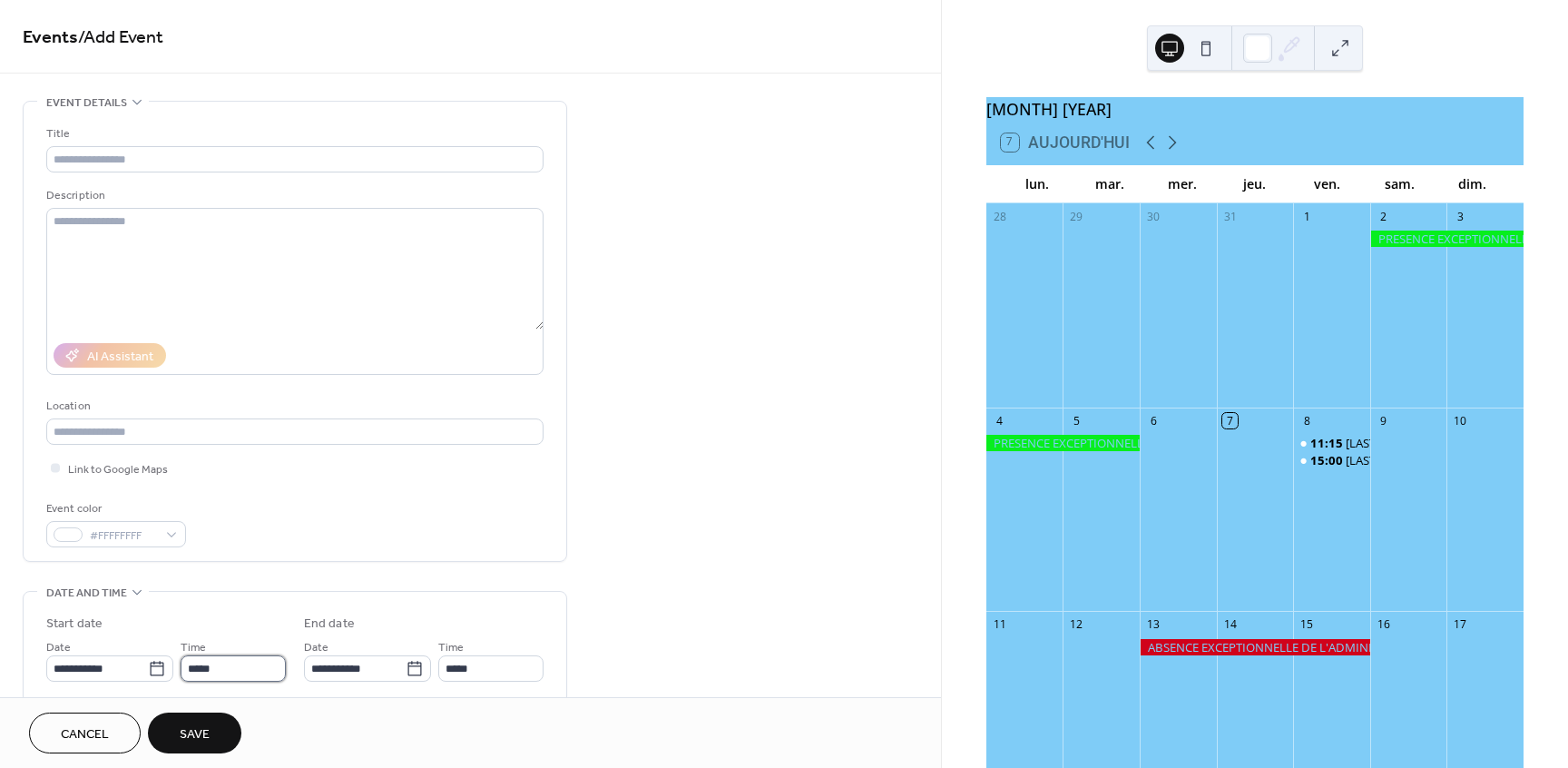 click on "*****" at bounding box center (233, 668) 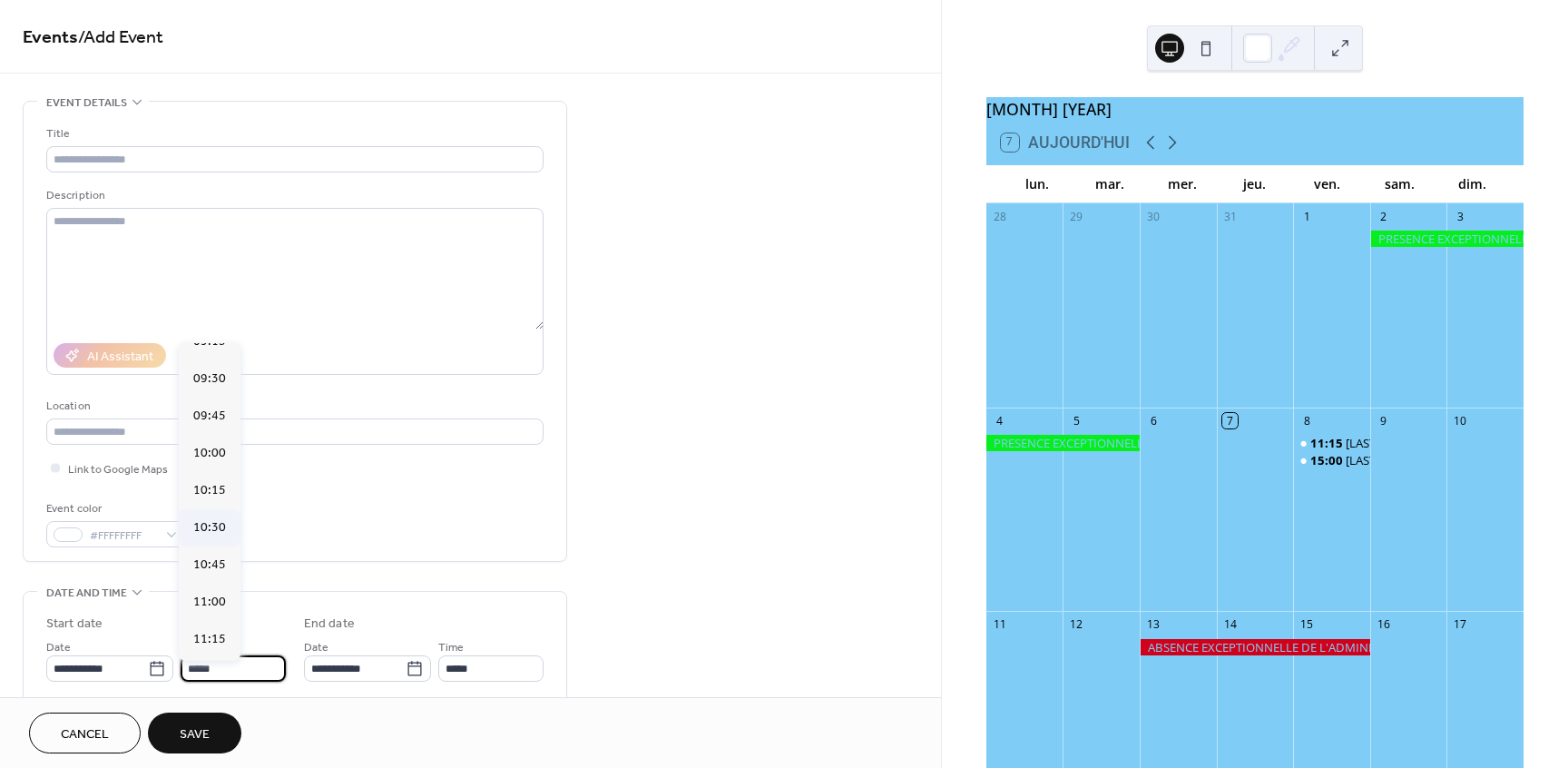 scroll, scrollTop: 1356, scrollLeft: 0, axis: vertical 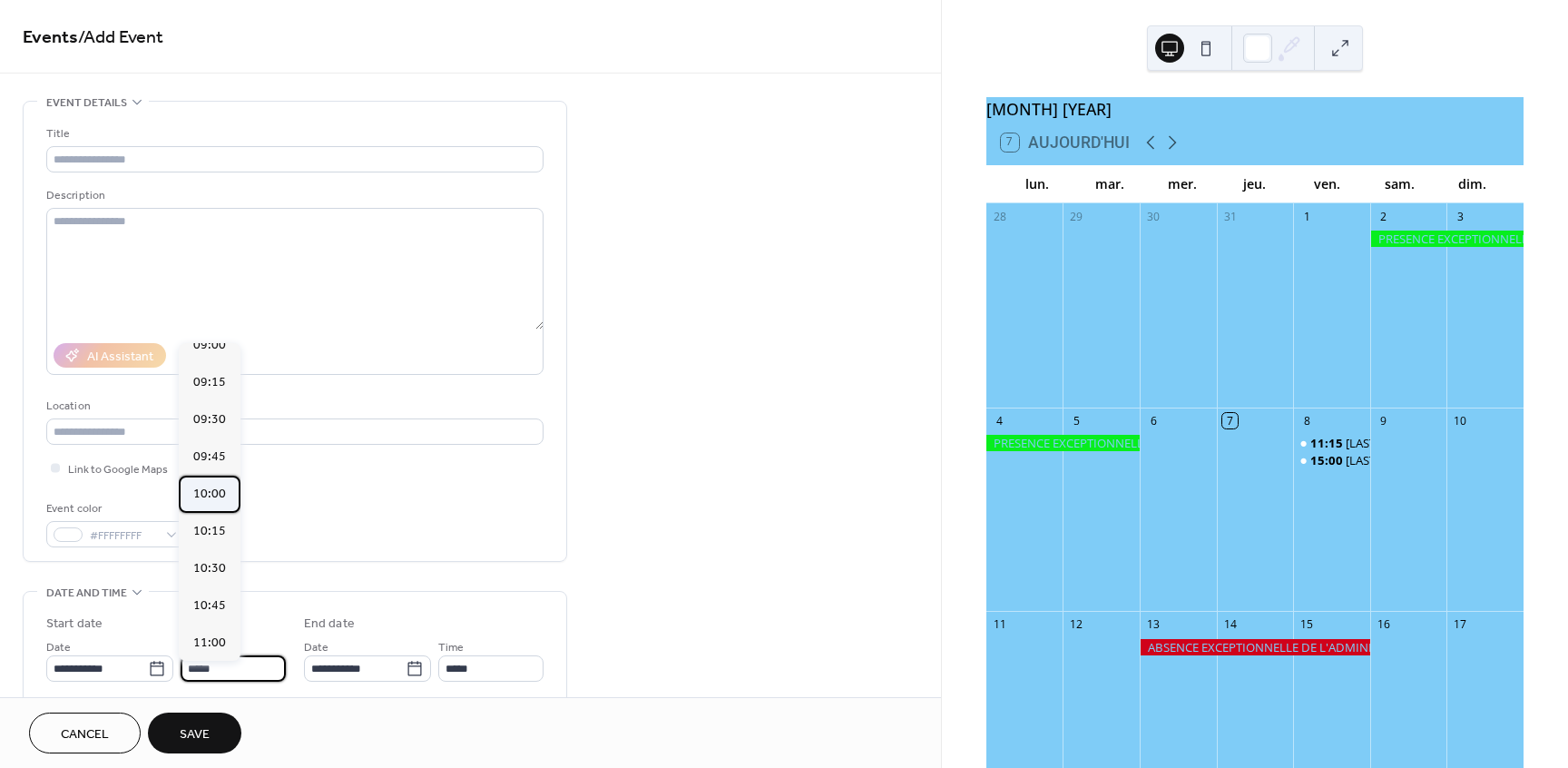 click on "10:00" at bounding box center (210, 494) 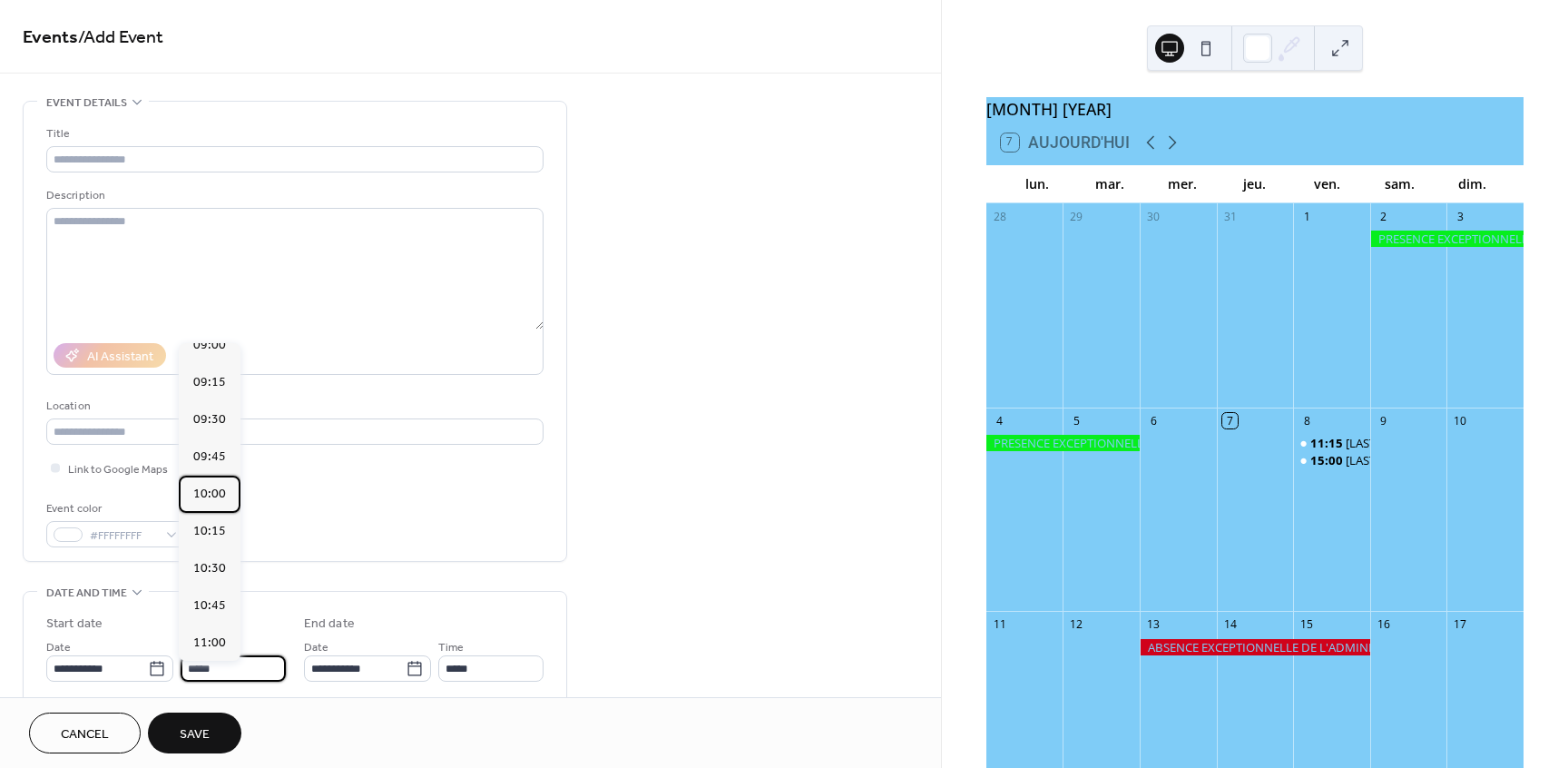 type on "*****" 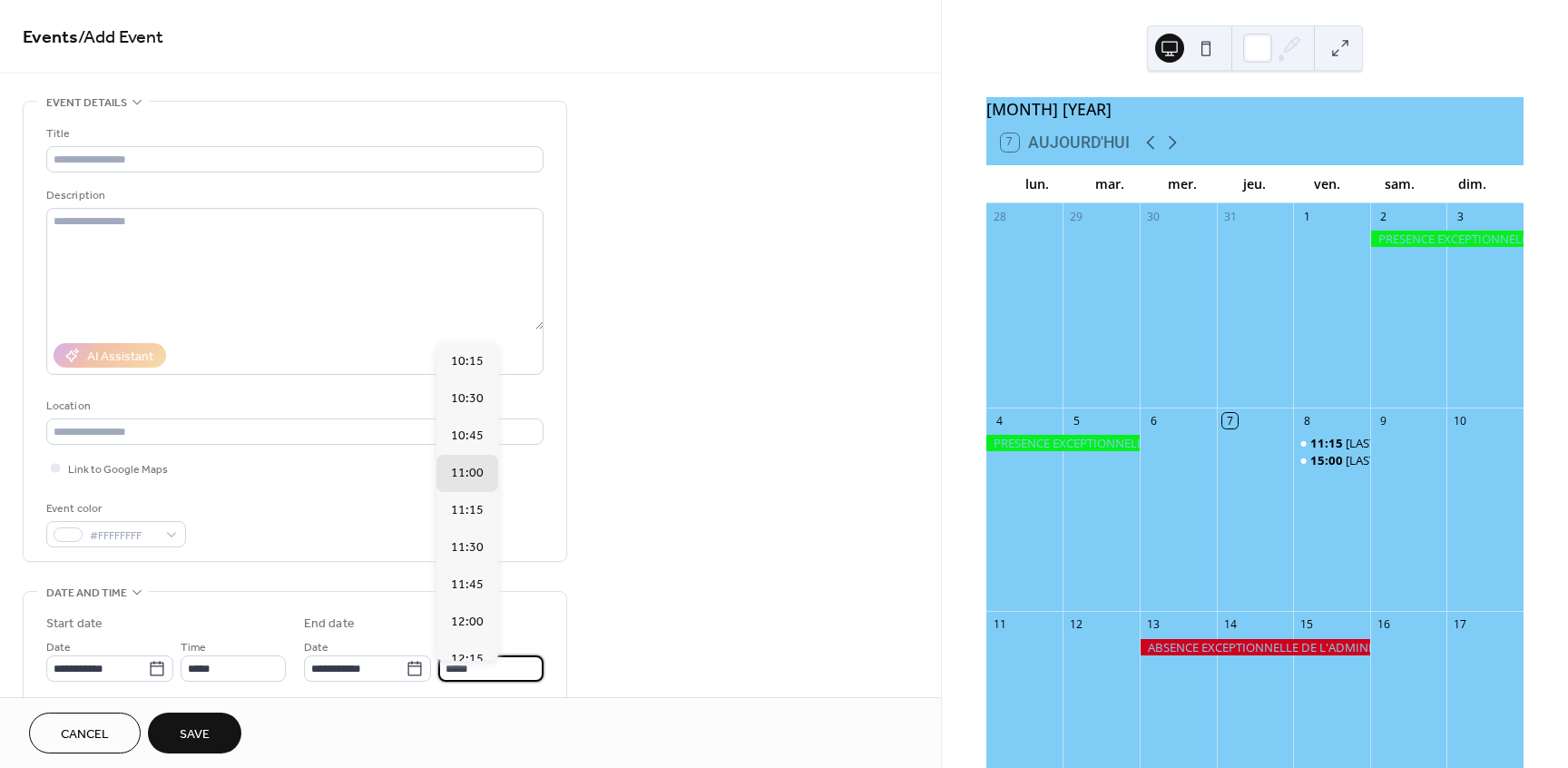 click on "*****" at bounding box center (491, 668) 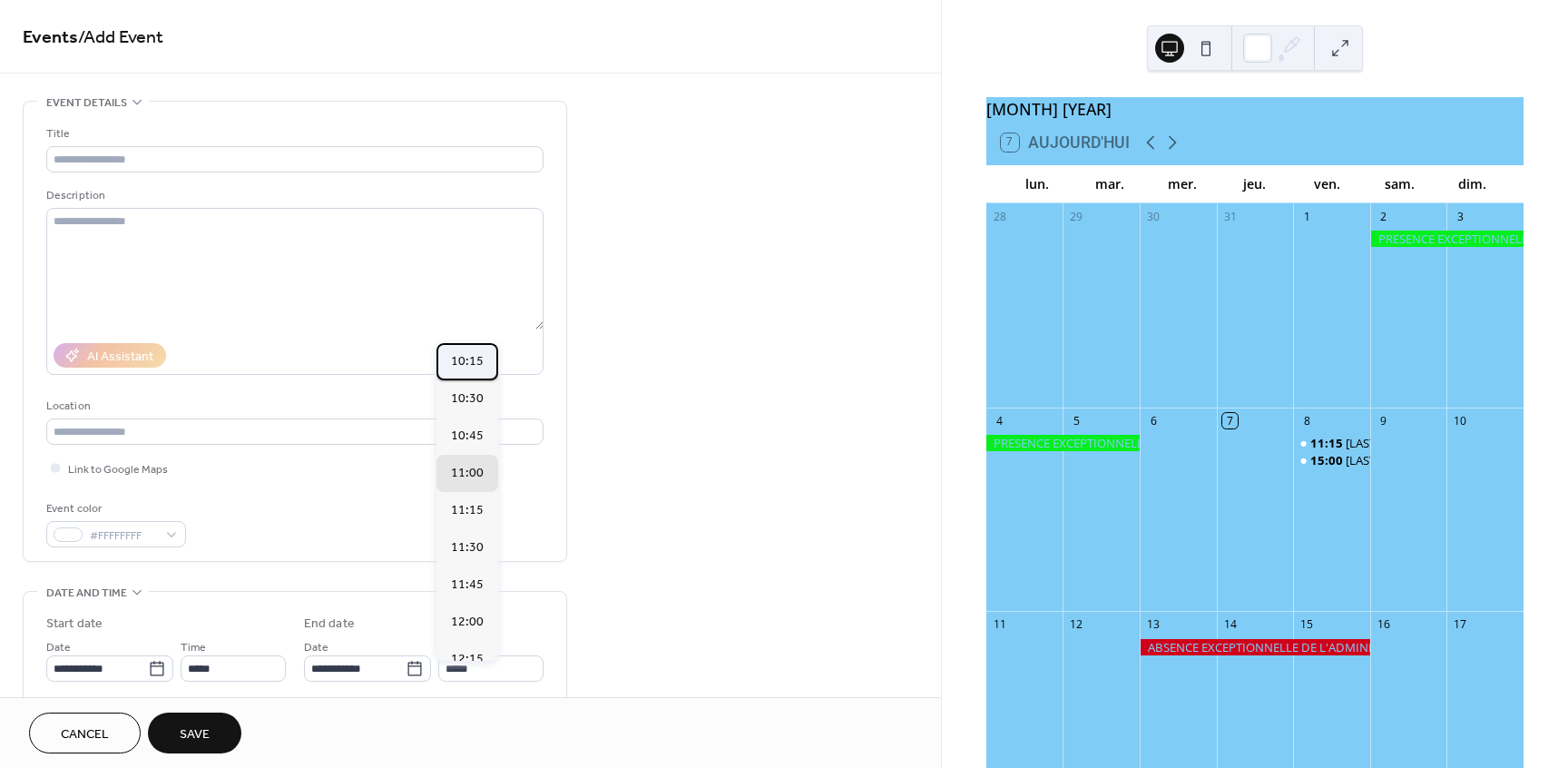click on "10:15" at bounding box center (467, 361) 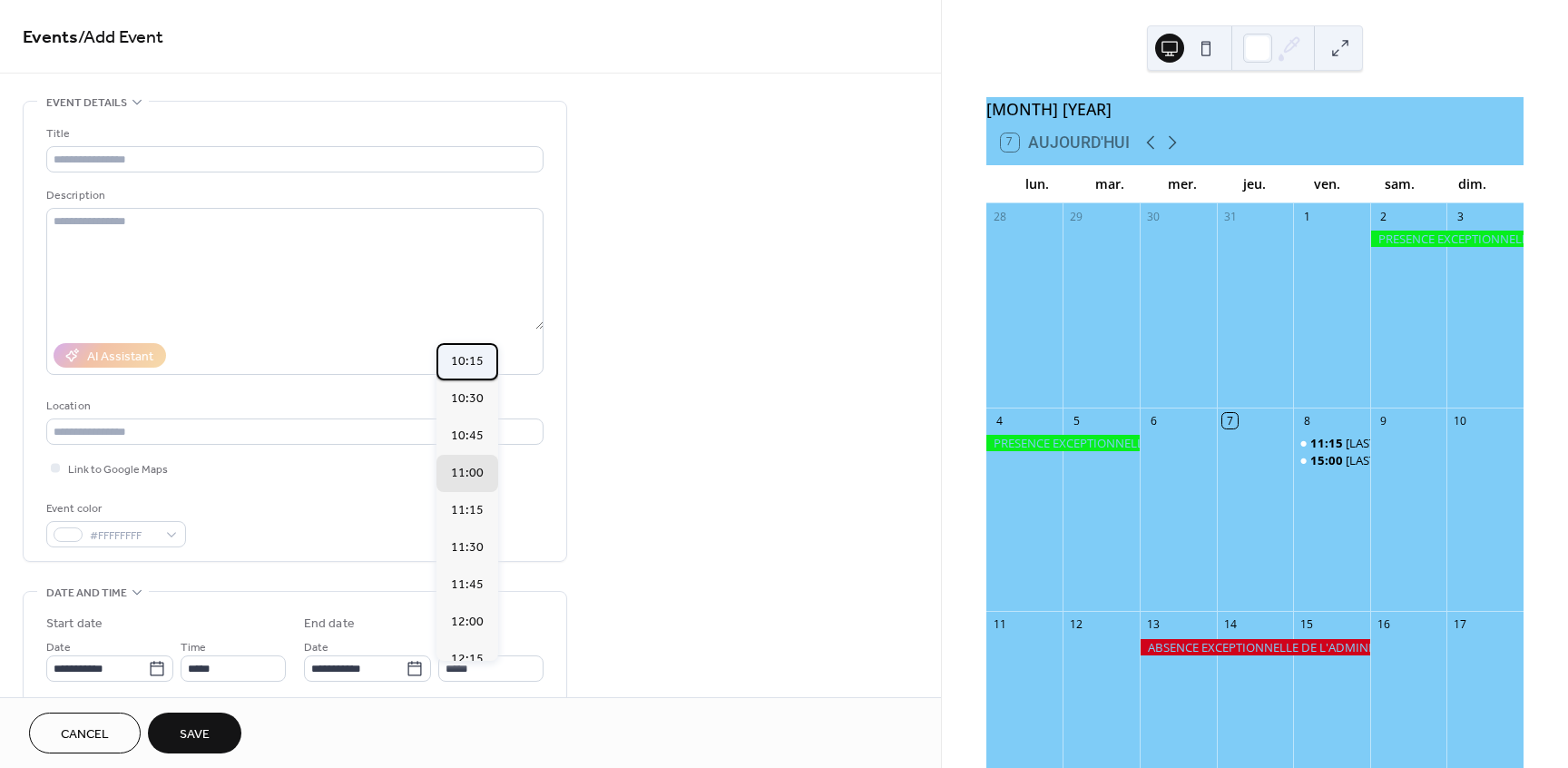 type on "*****" 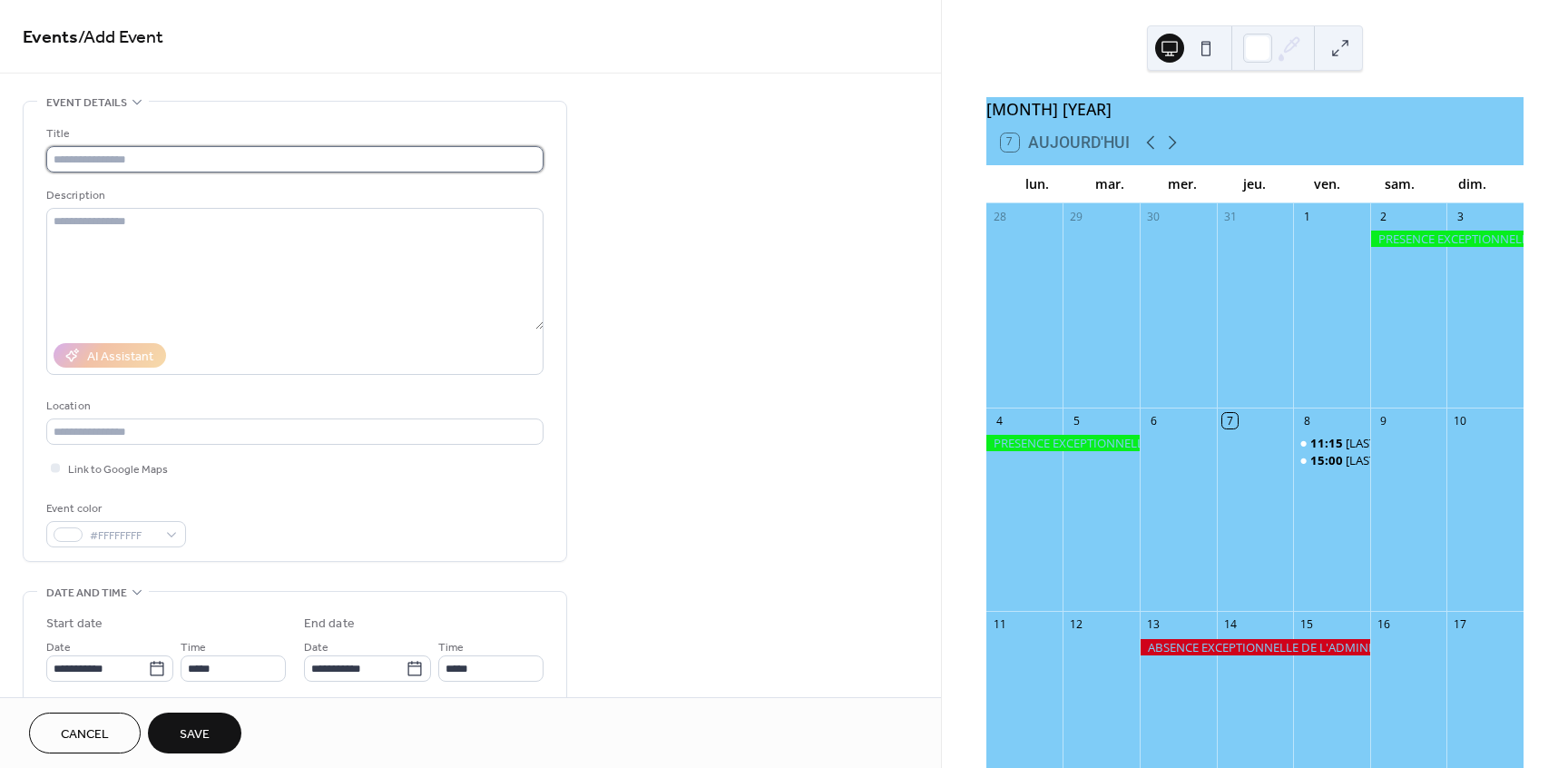 click at bounding box center (295, 159) 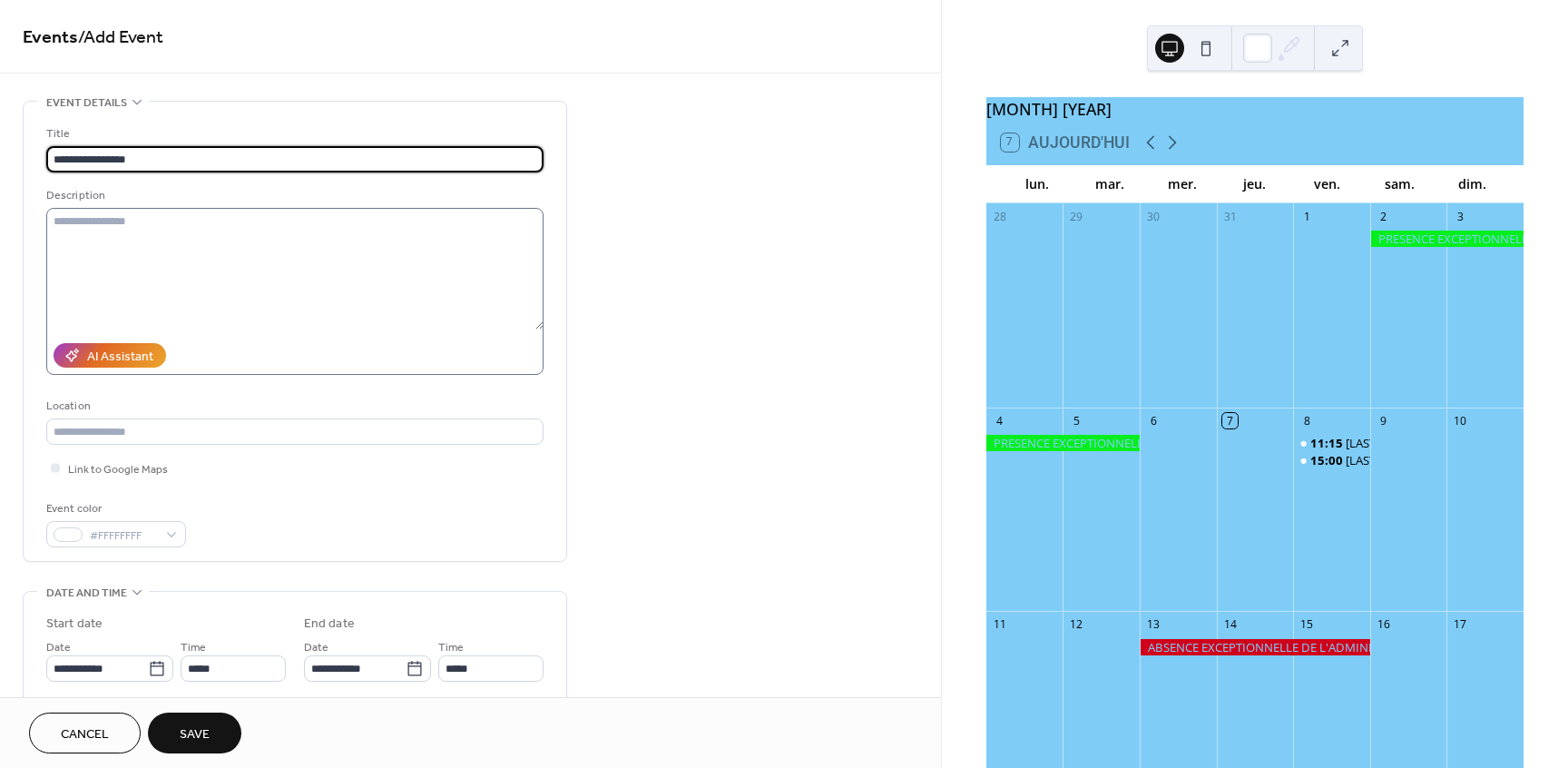 type on "**********" 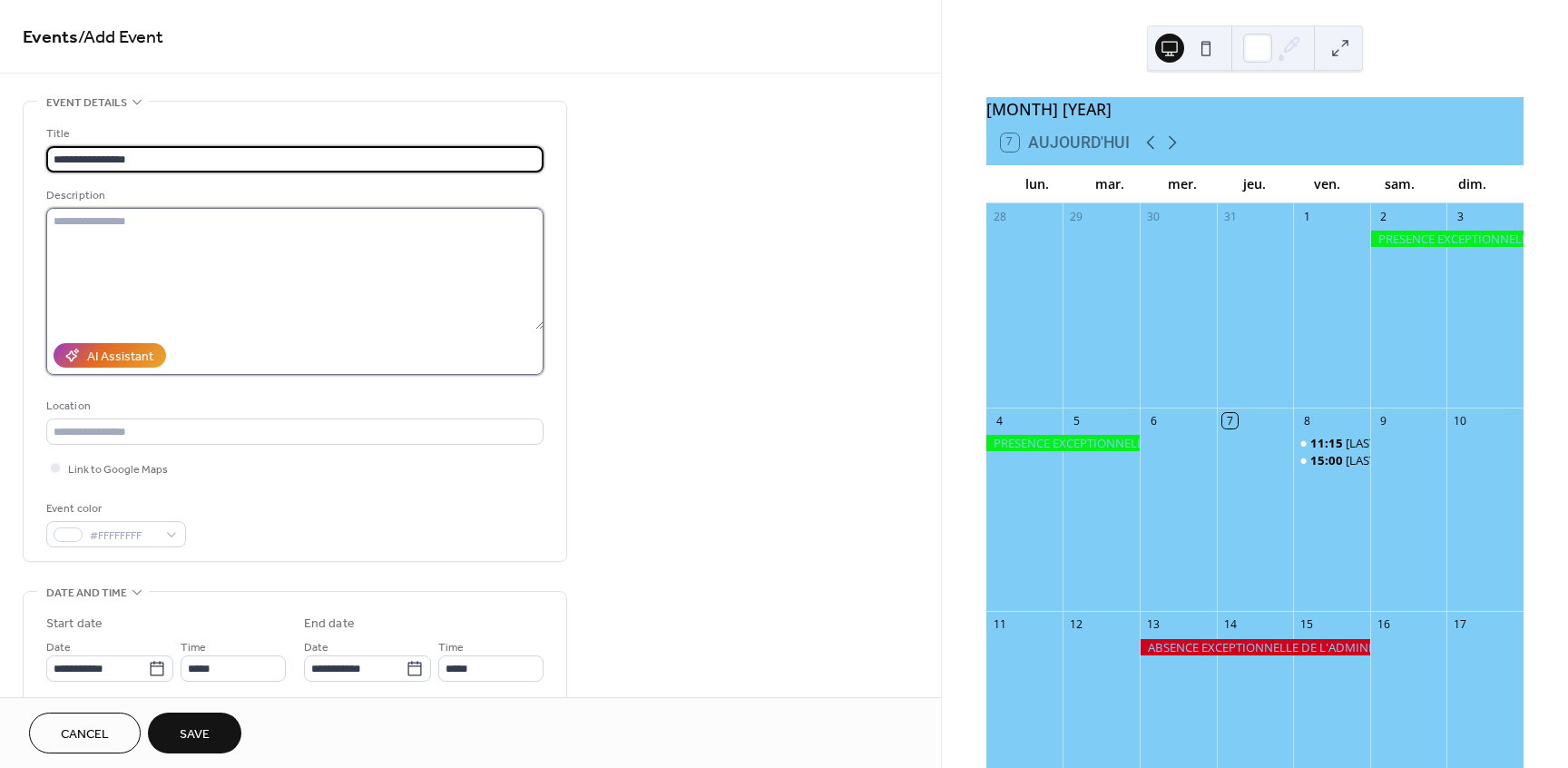 click at bounding box center (295, 269) 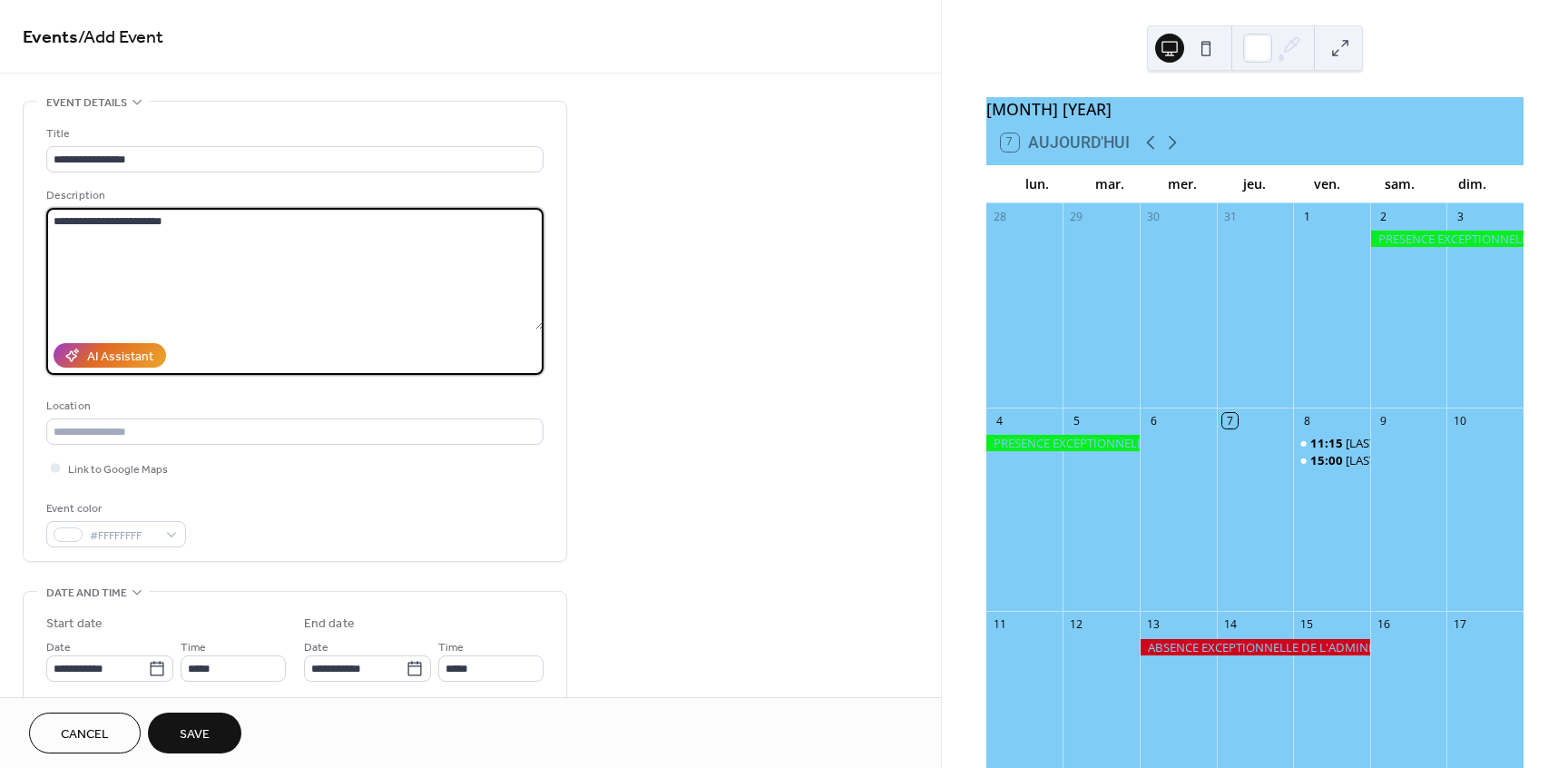 type on "**********" 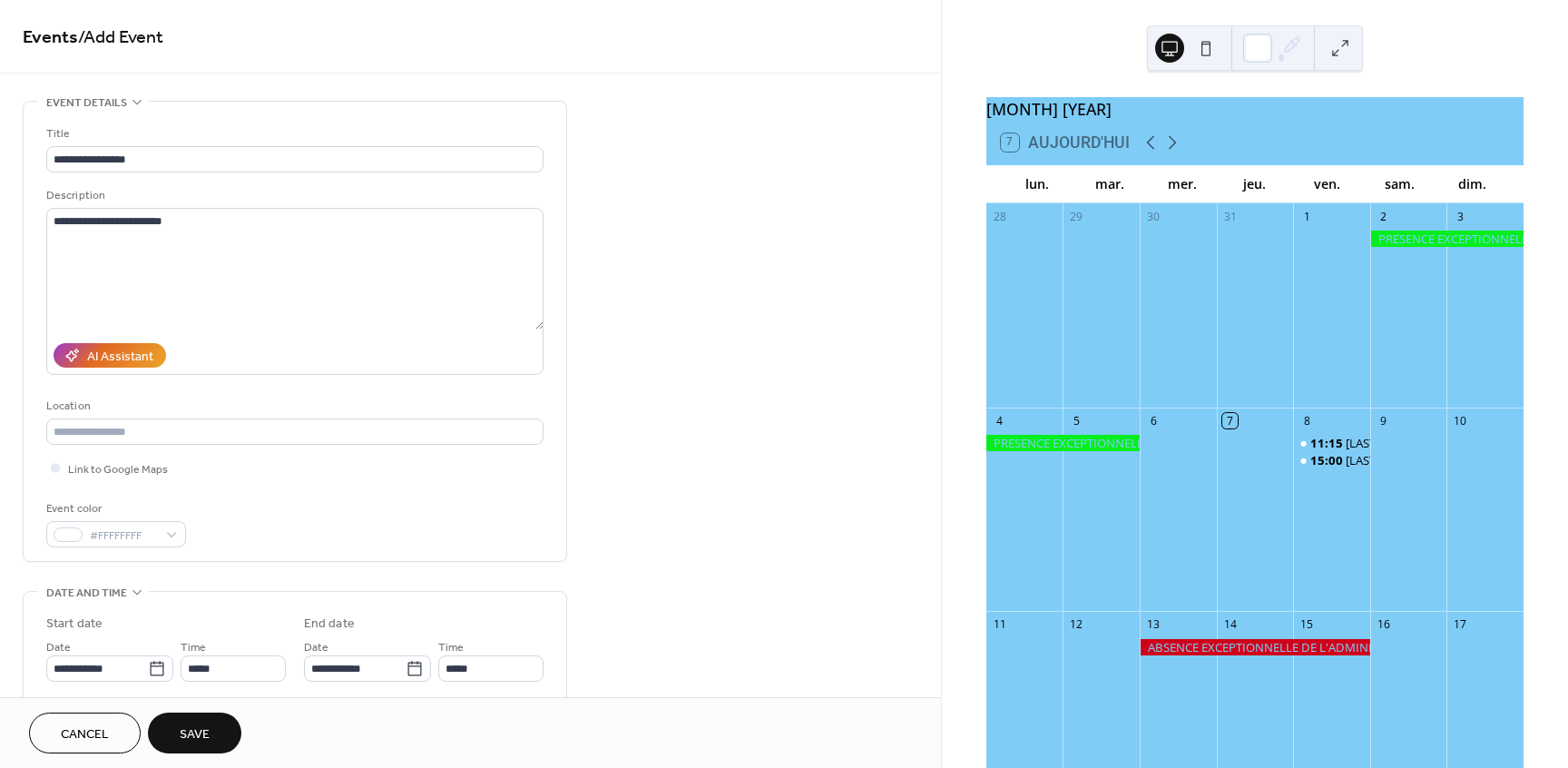 click on "Save" at bounding box center (194, 734) 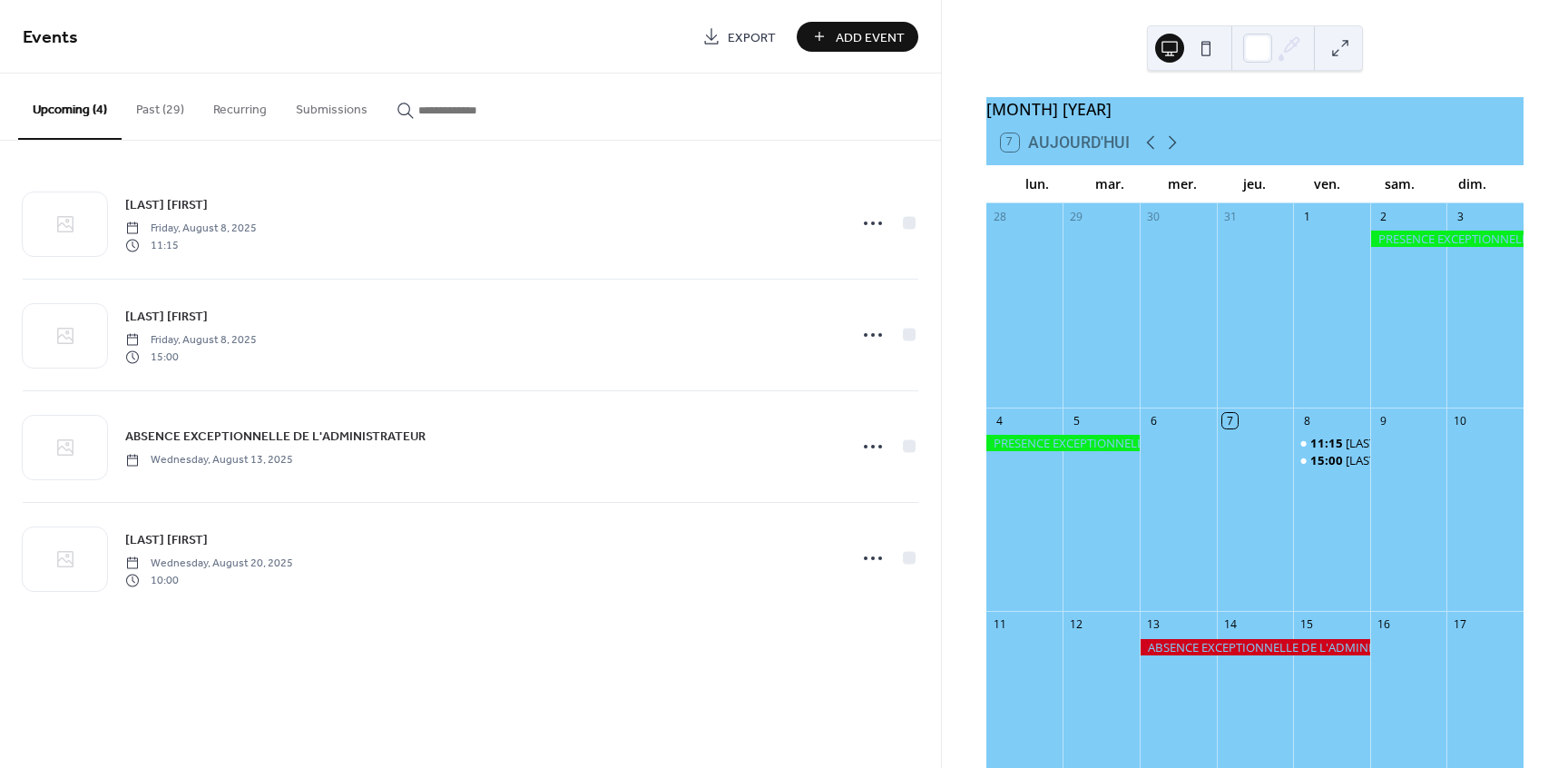 click on "Upcoming (4)" at bounding box center (70, 106) 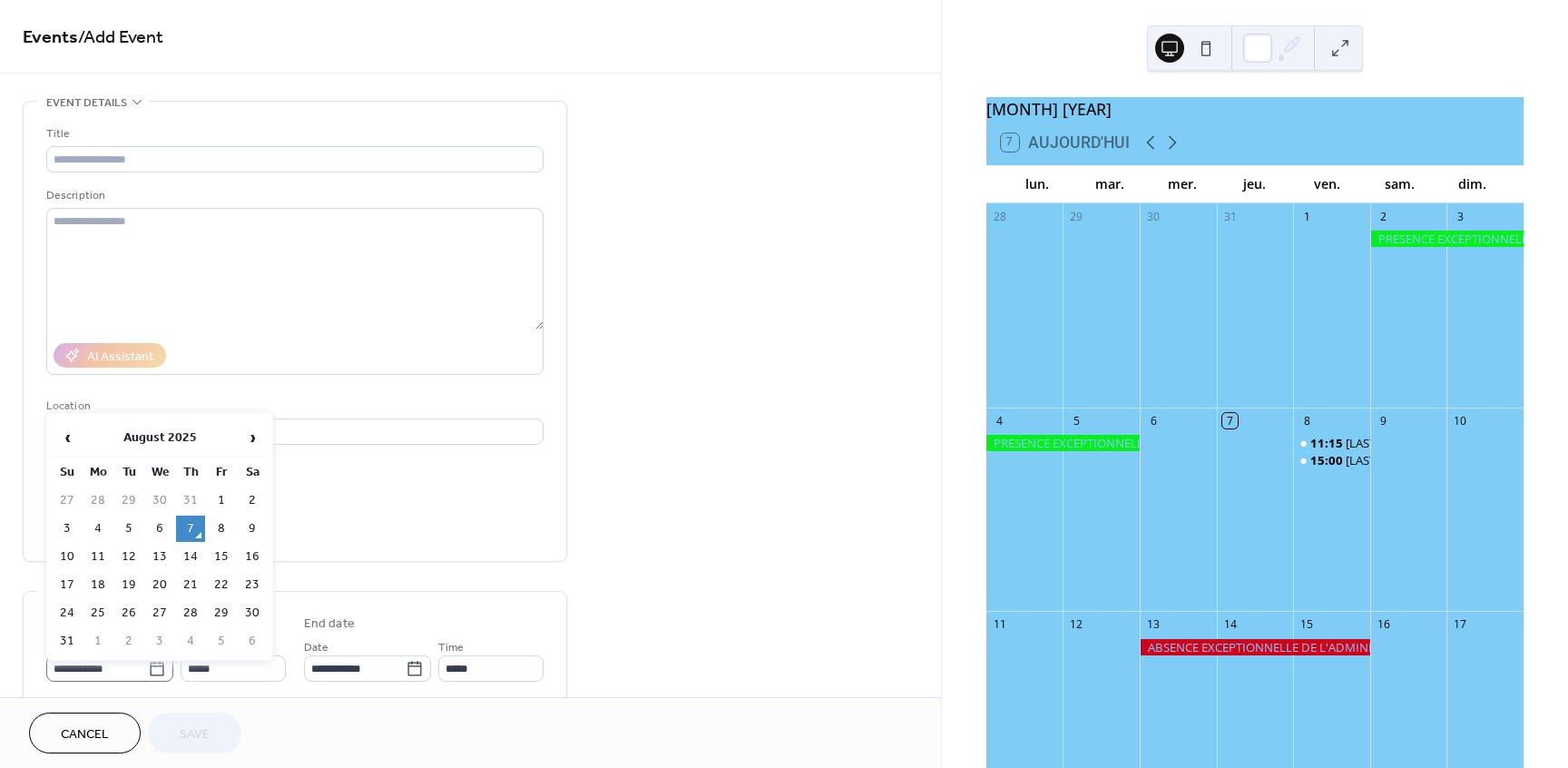 click 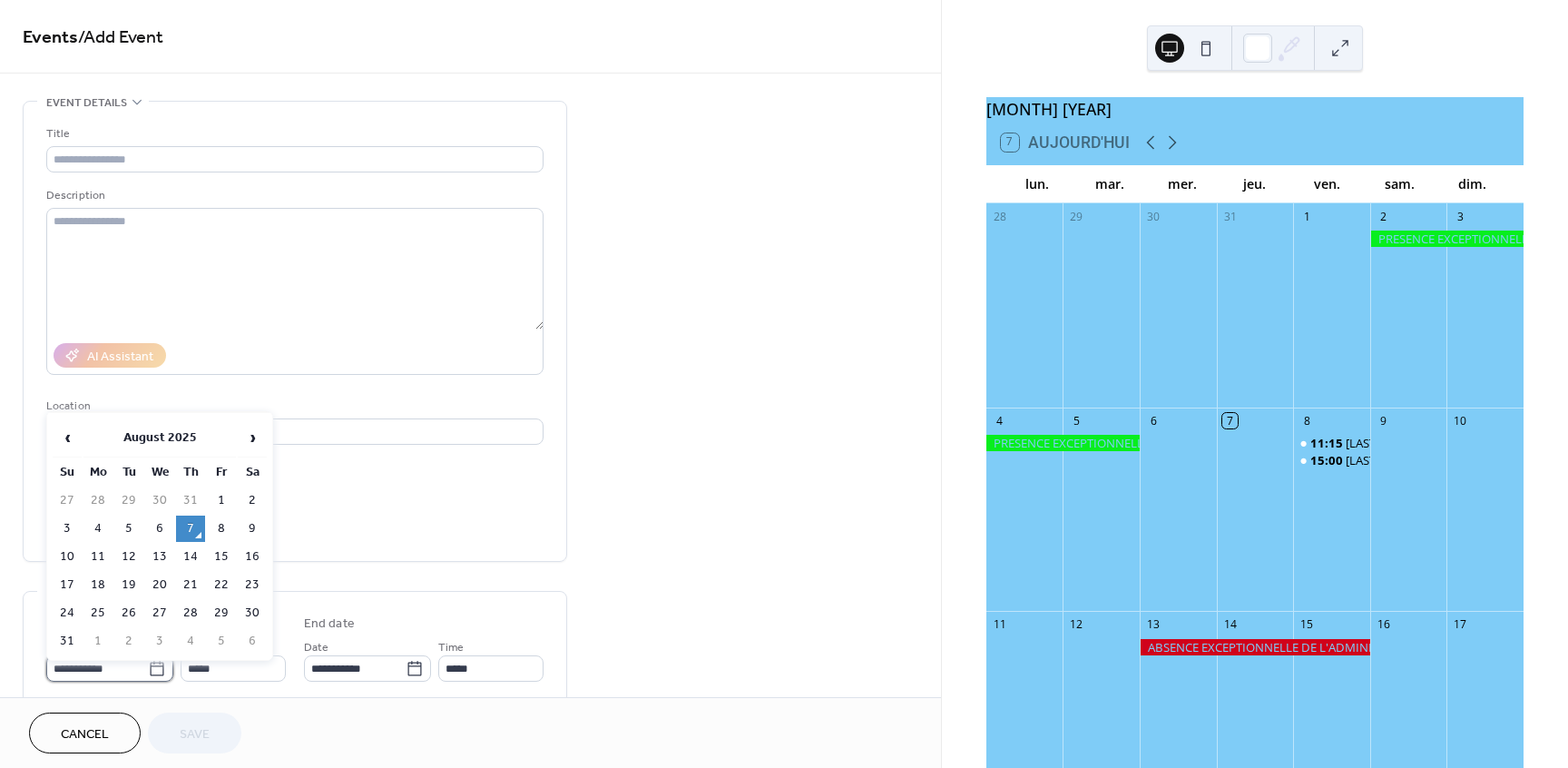 click on "**********" at bounding box center (97, 668) 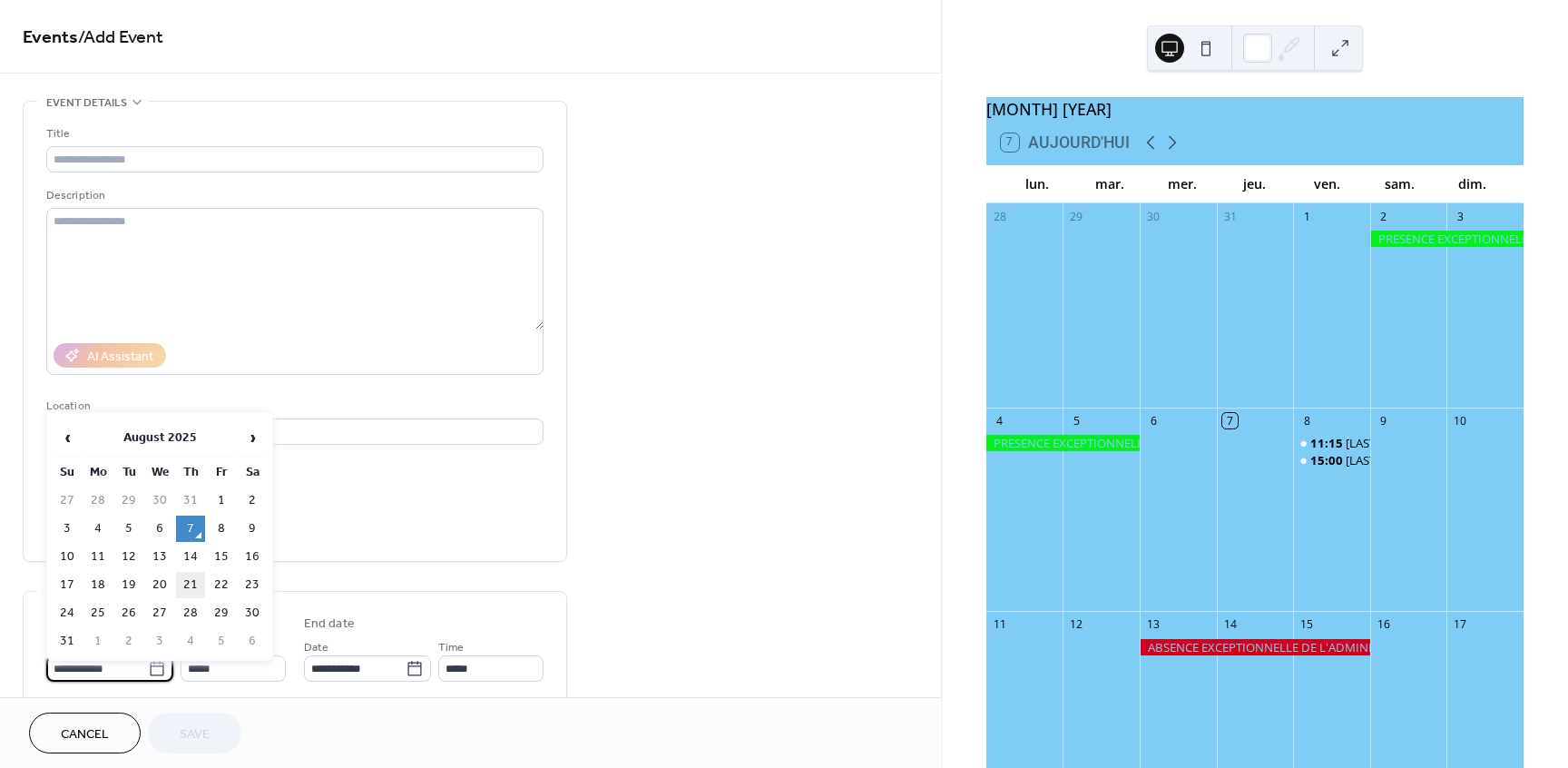 click on "21" at bounding box center [191, 585] 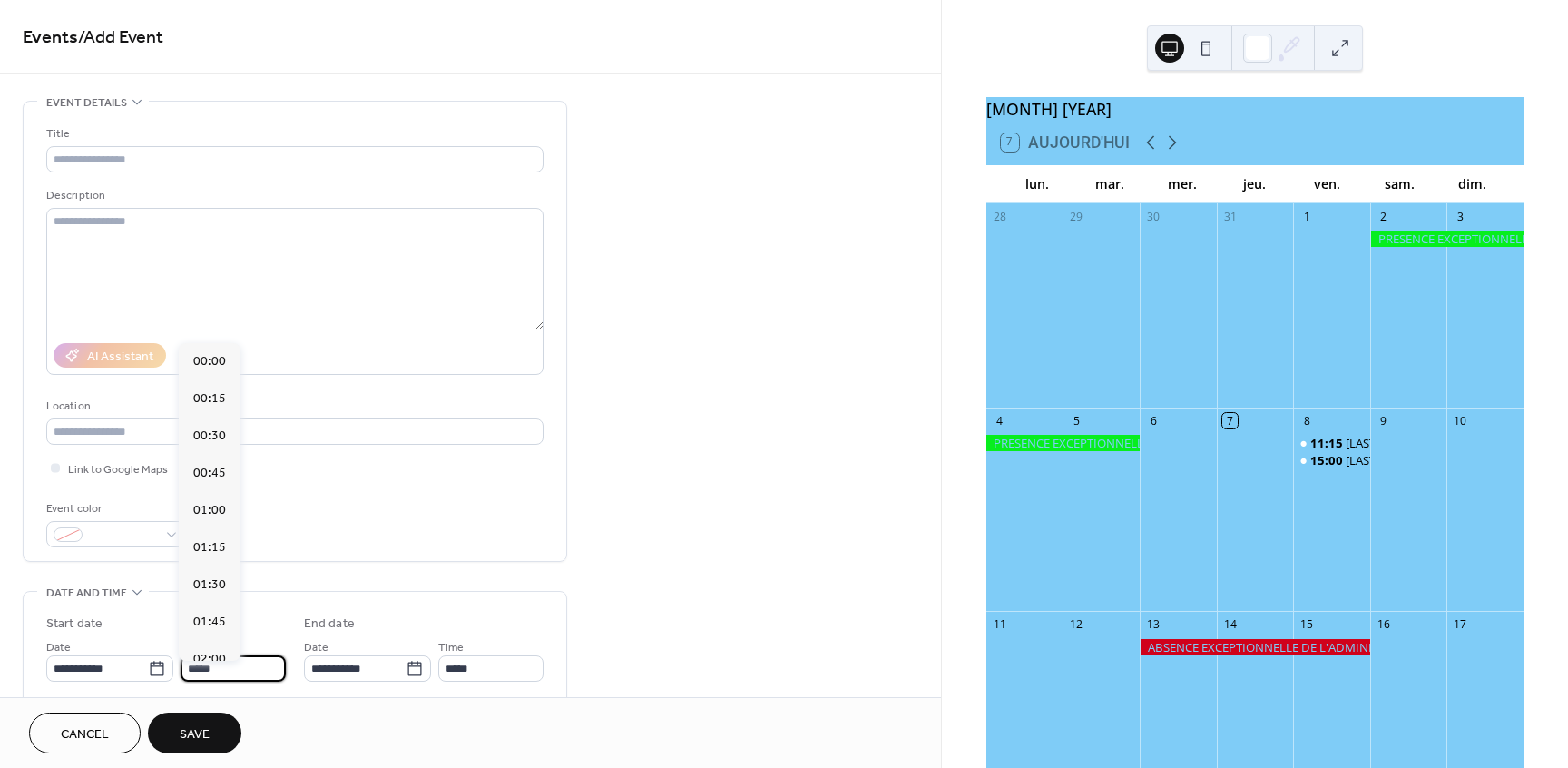 click on "*****" at bounding box center [233, 668] 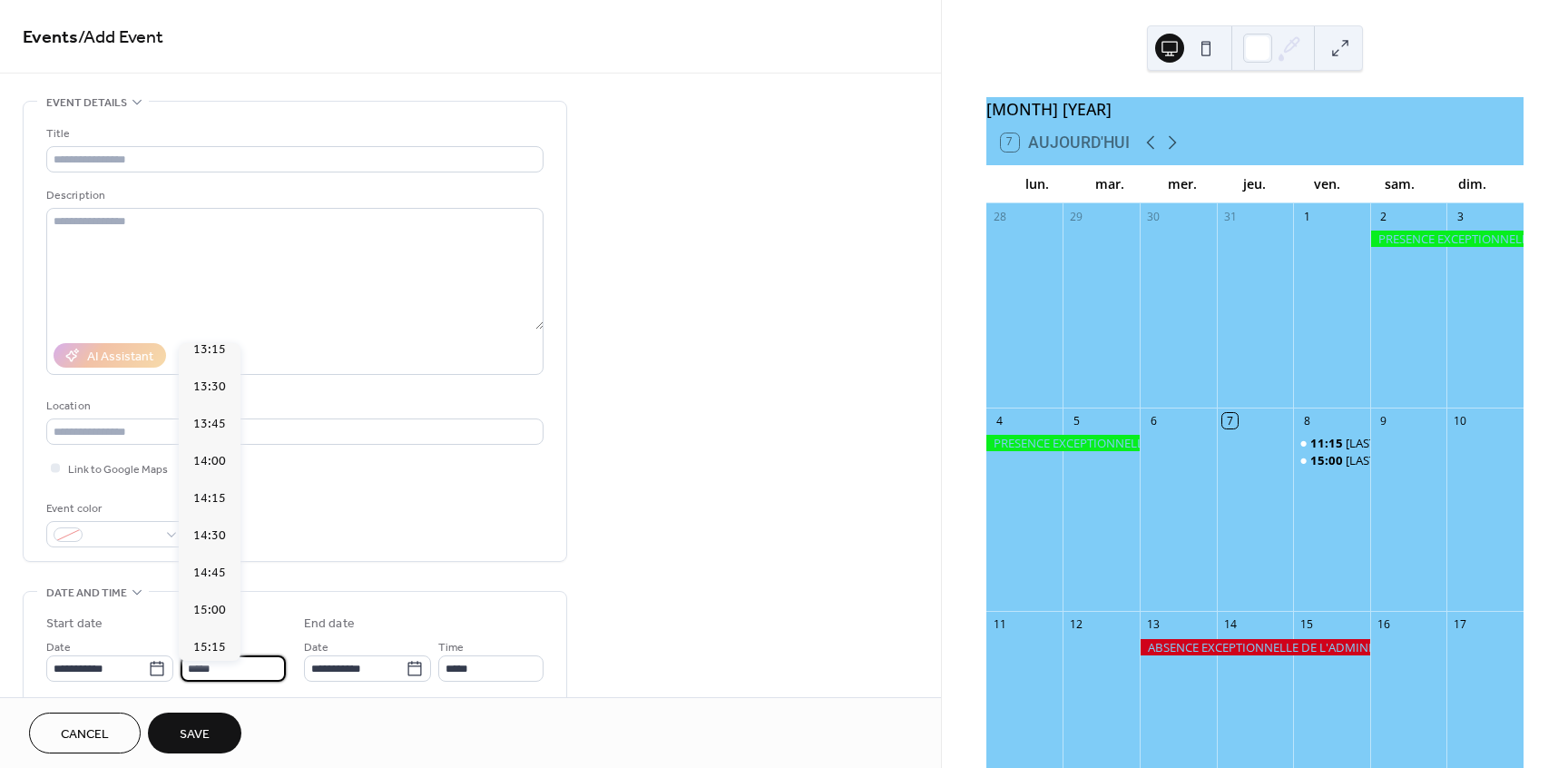 scroll, scrollTop: 2010, scrollLeft: 0, axis: vertical 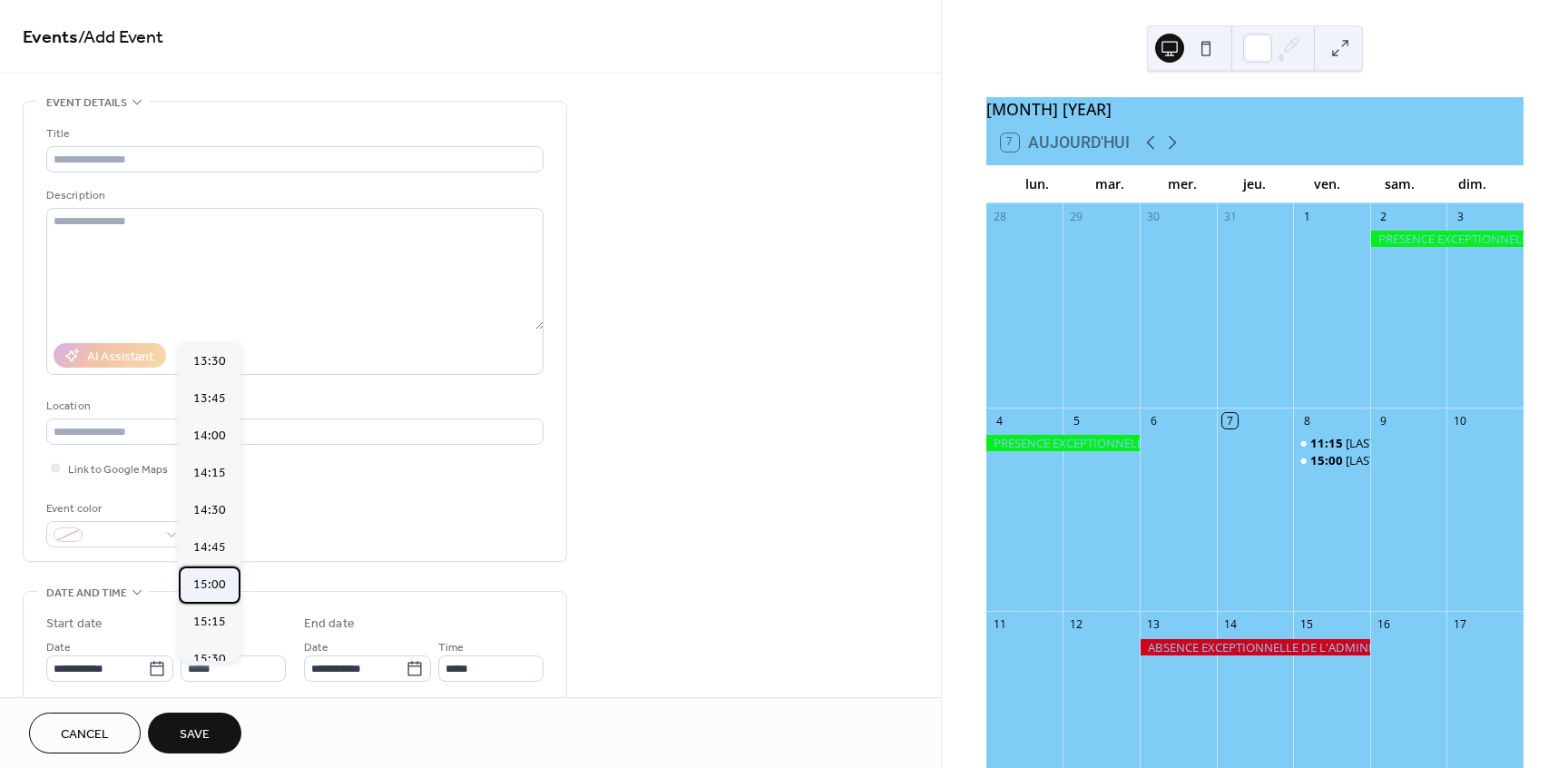 click on "15:00" at bounding box center (210, 585) 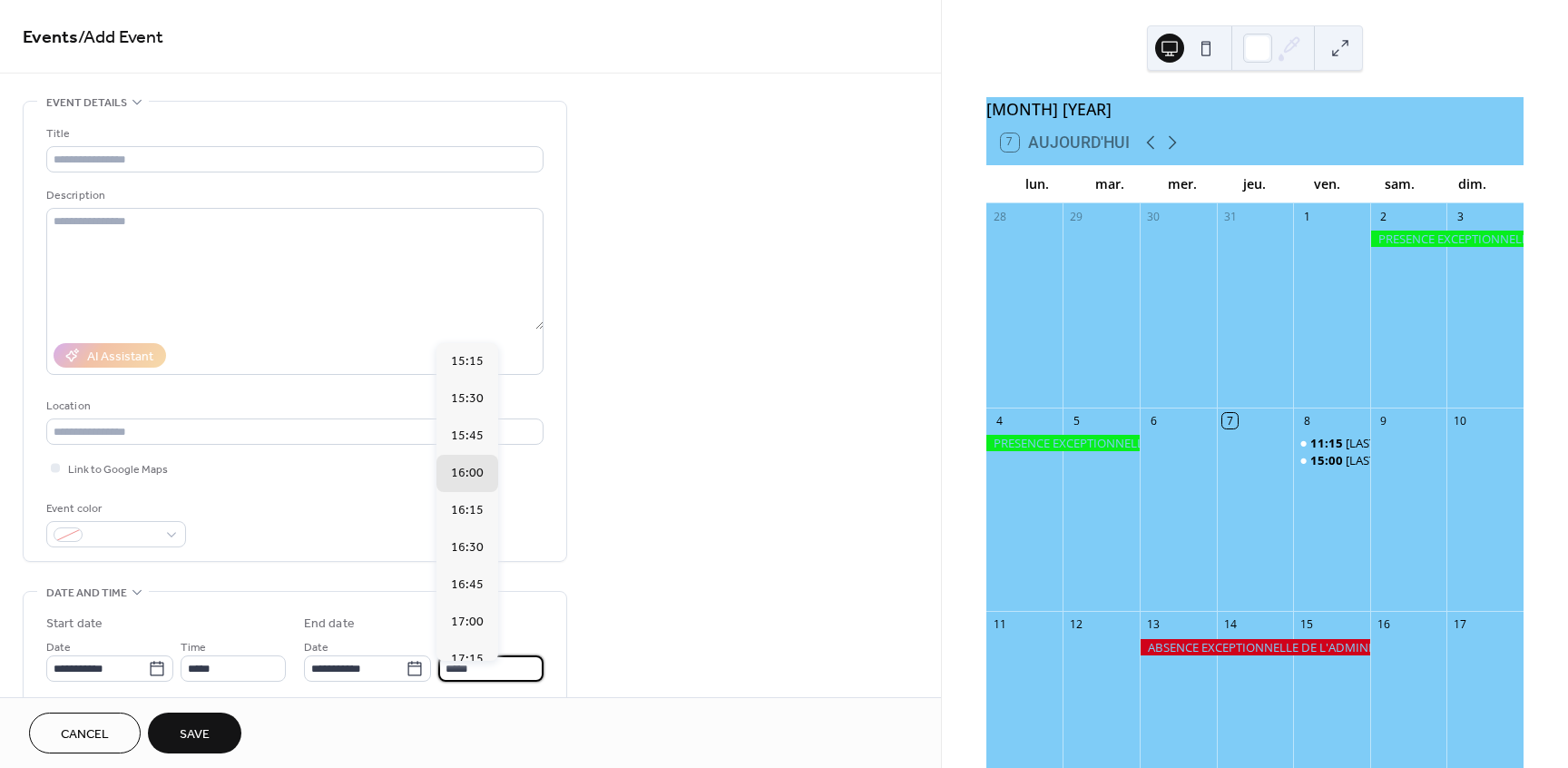click on "*****" at bounding box center (491, 668) 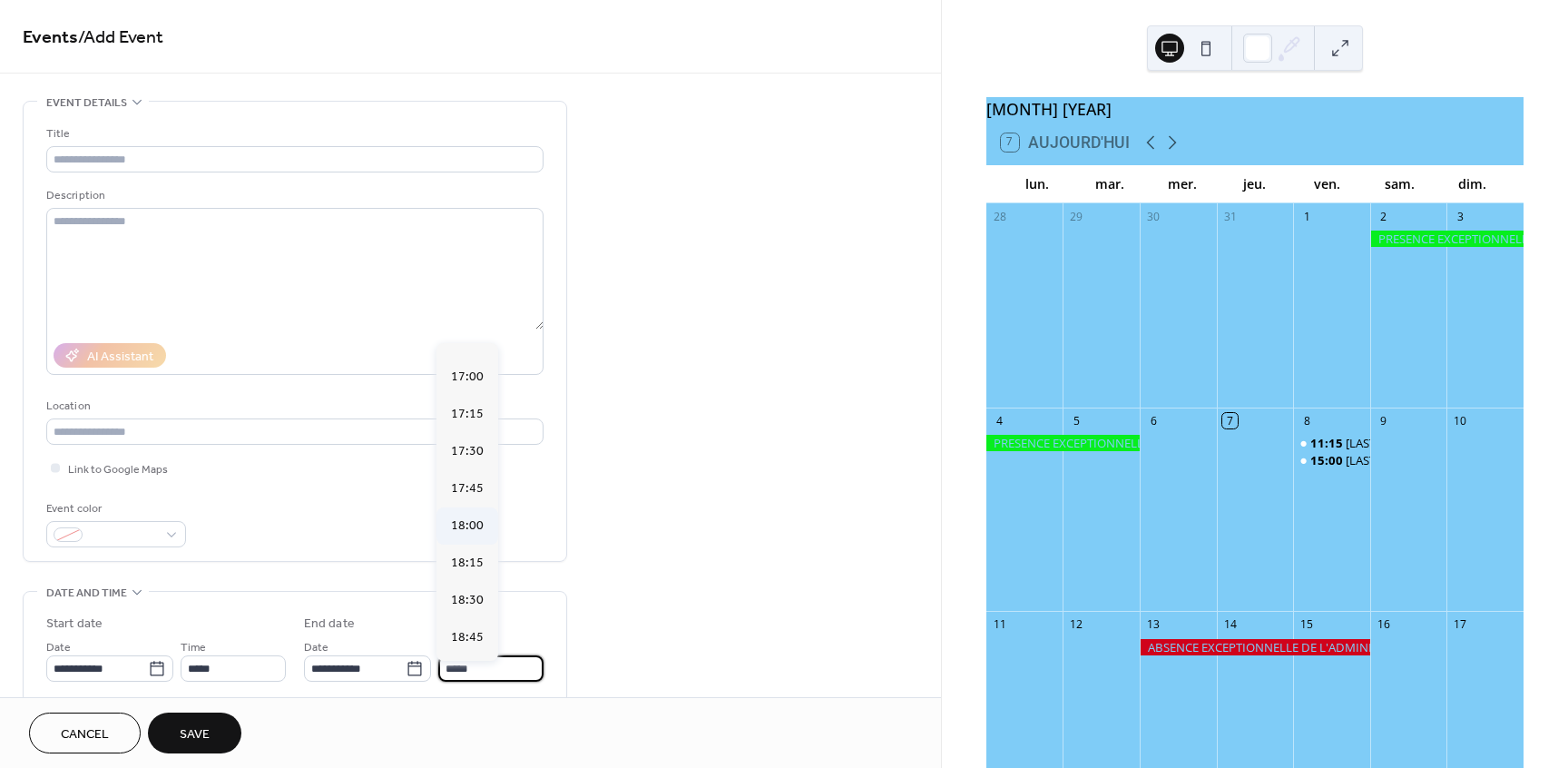scroll, scrollTop: 0, scrollLeft: 0, axis: both 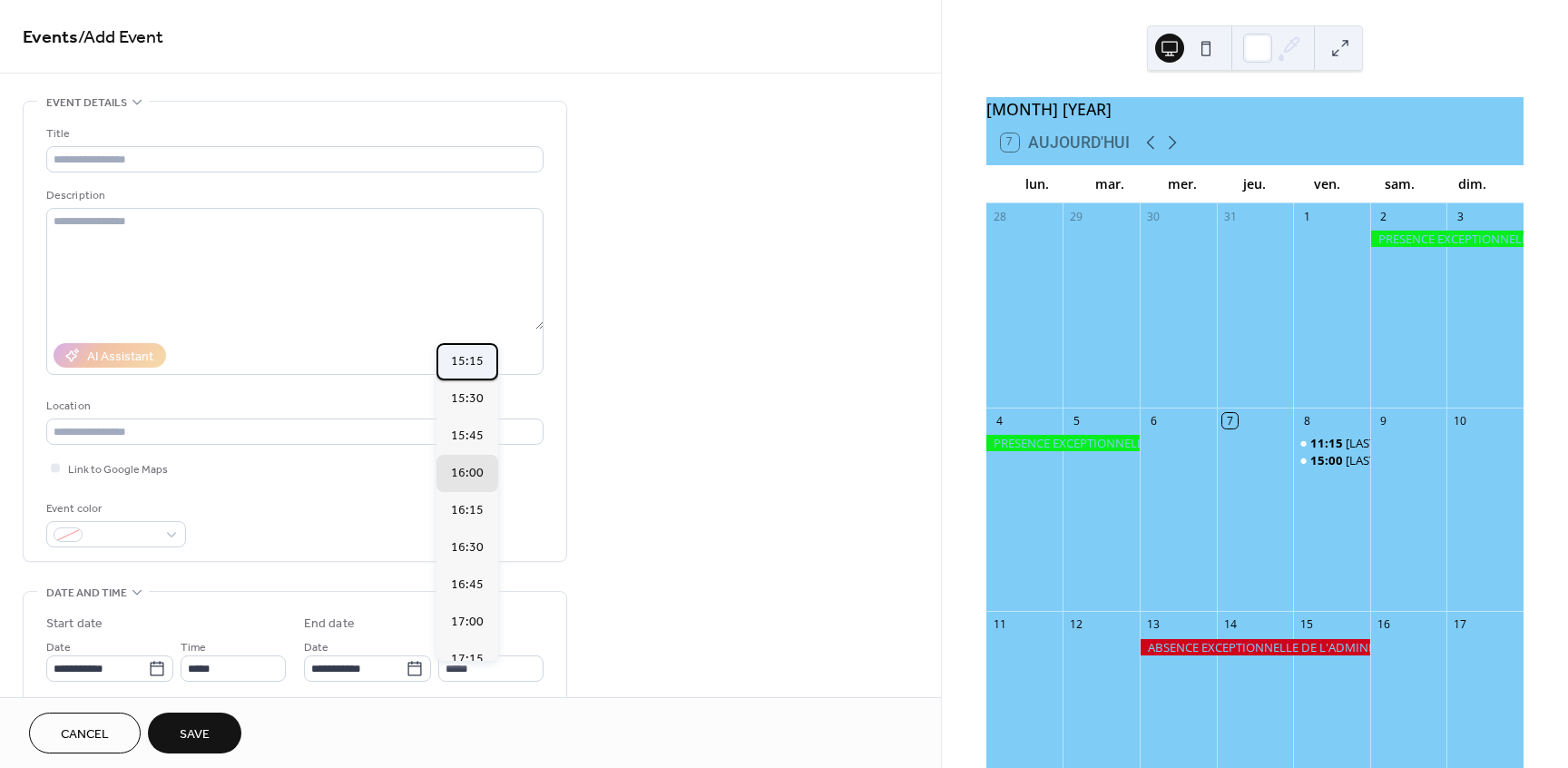 click on "15:15" at bounding box center [467, 361] 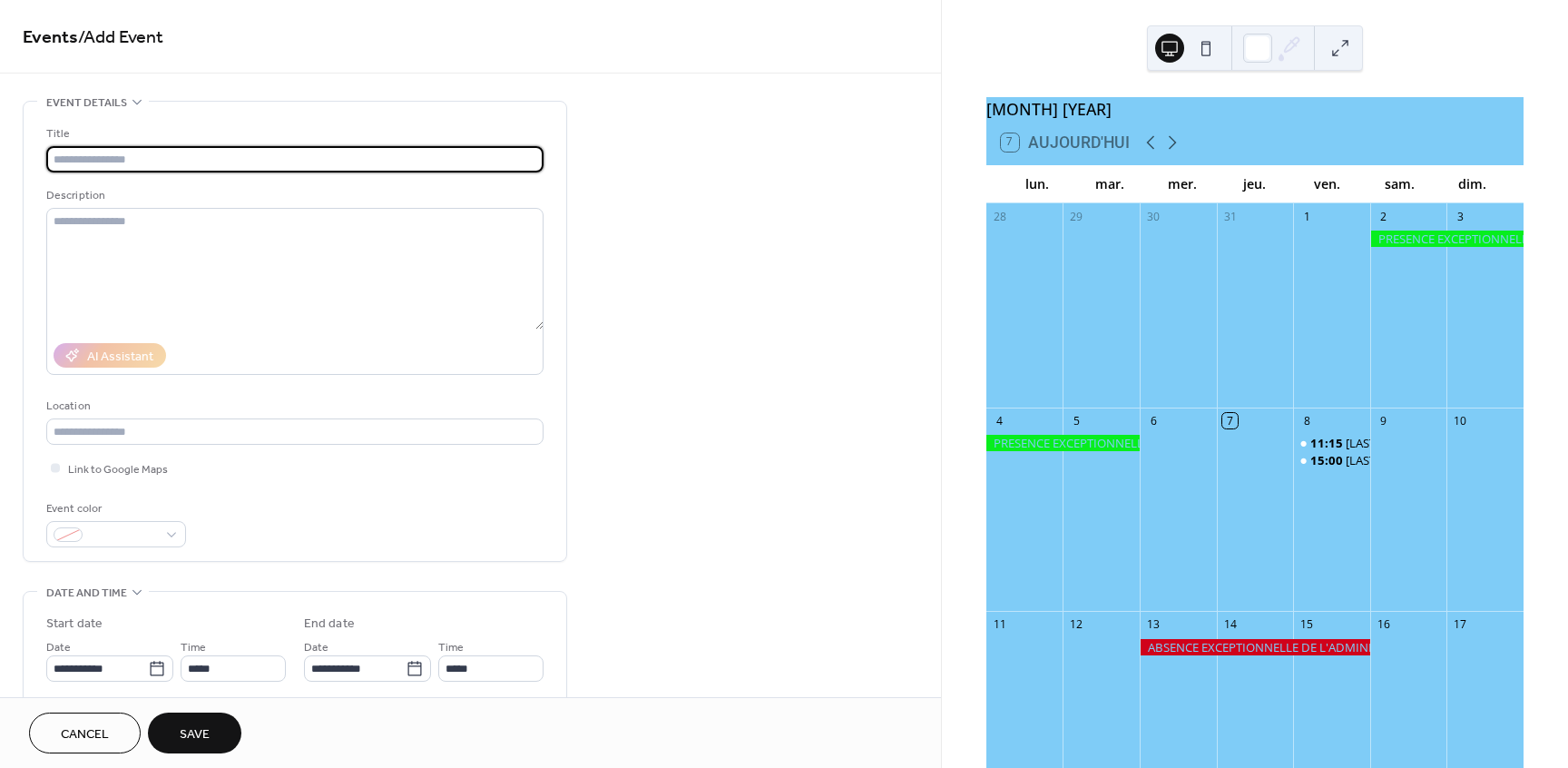 click at bounding box center (295, 159) 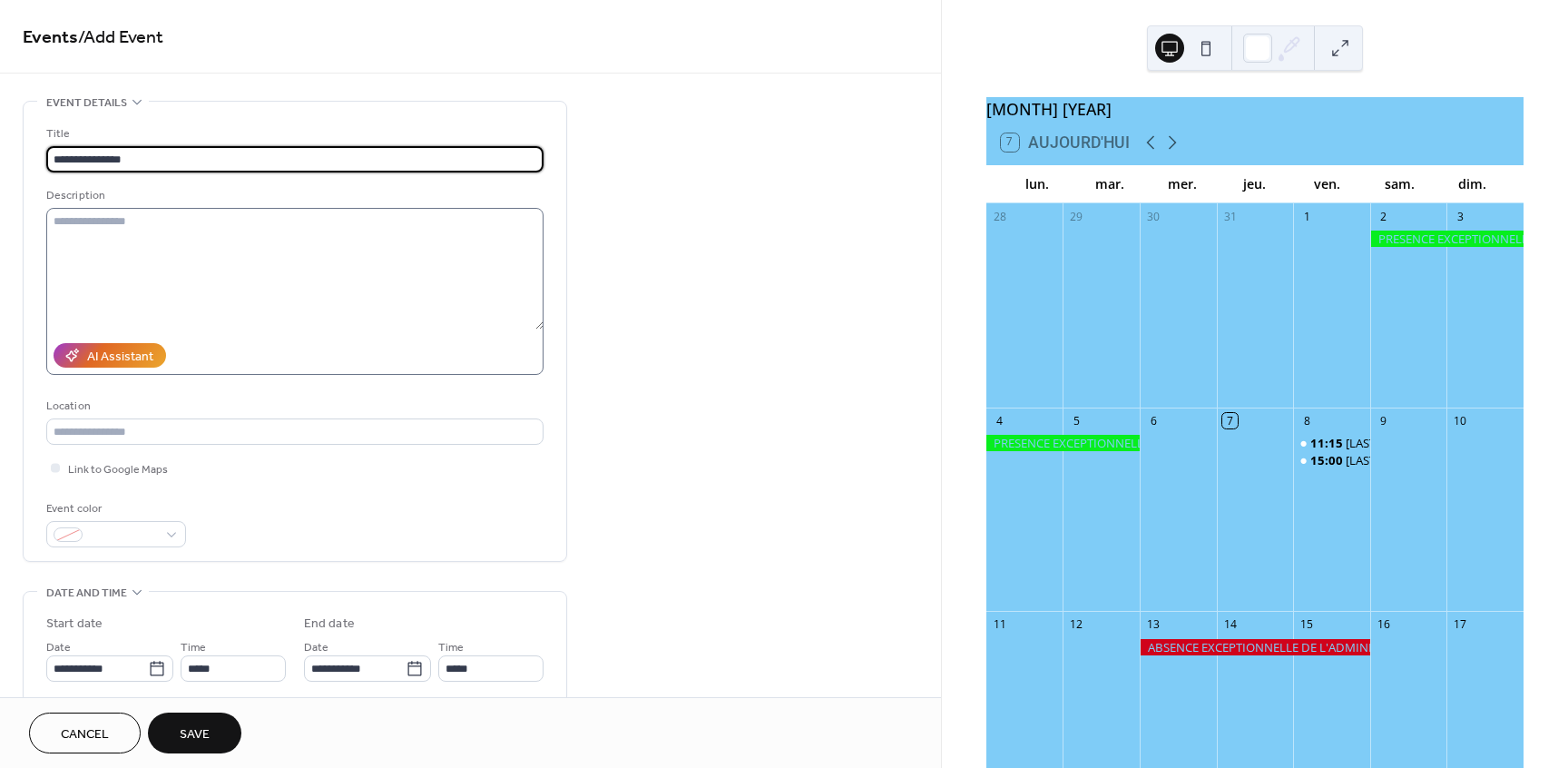 type on "**********" 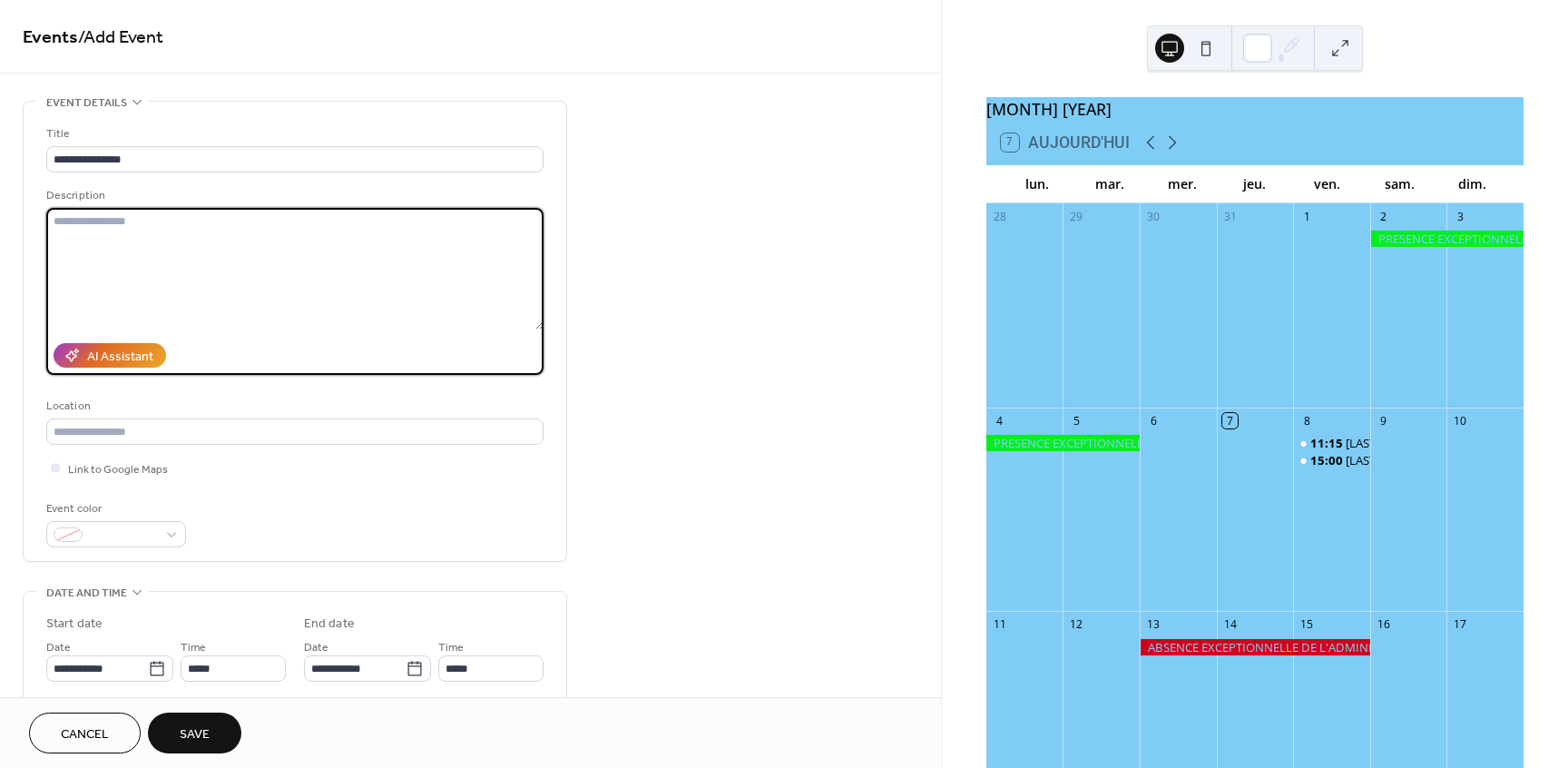click at bounding box center [295, 269] 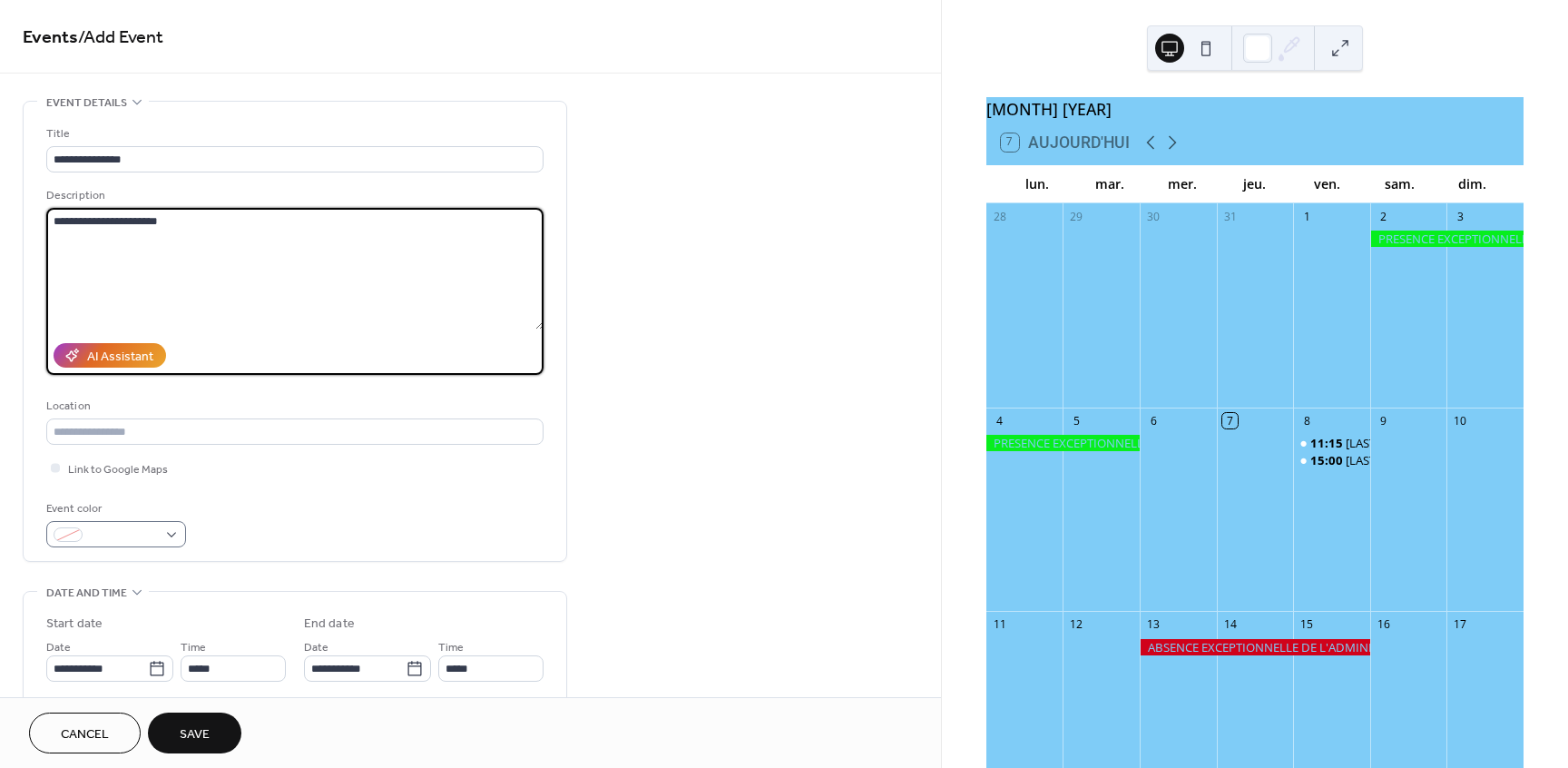 type on "**********" 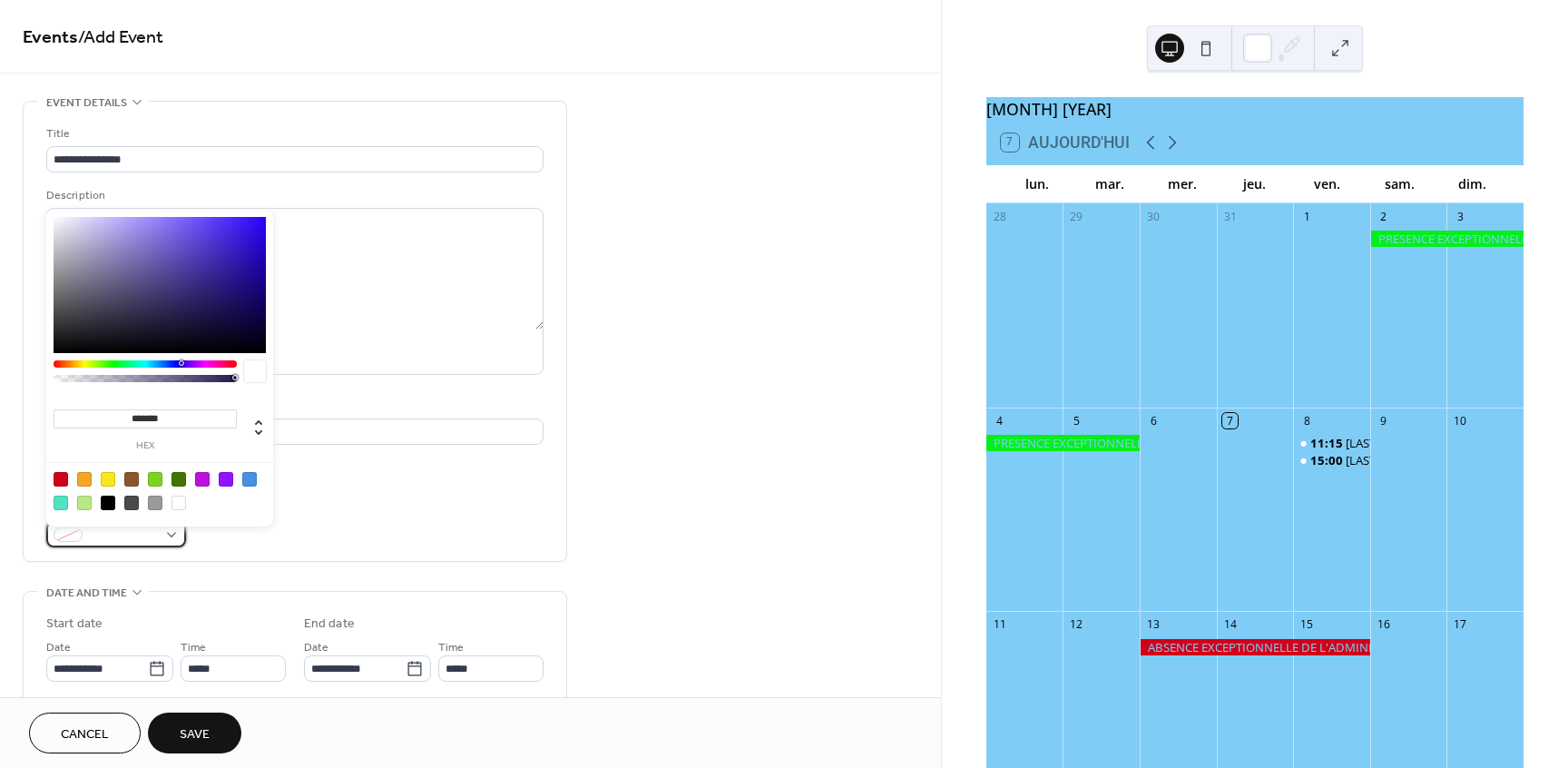 click at bounding box center (116, 534) 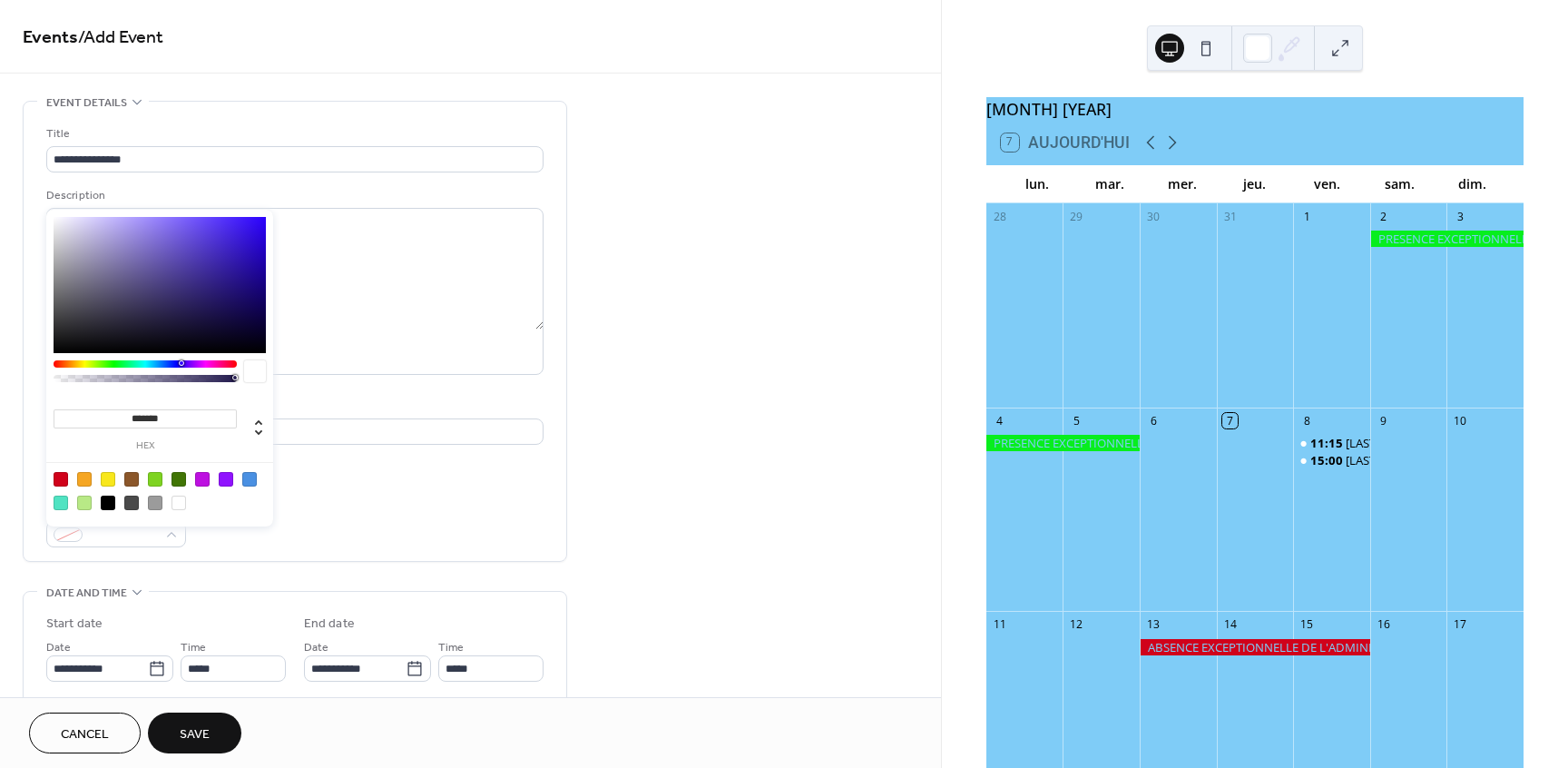 click at bounding box center (179, 503) 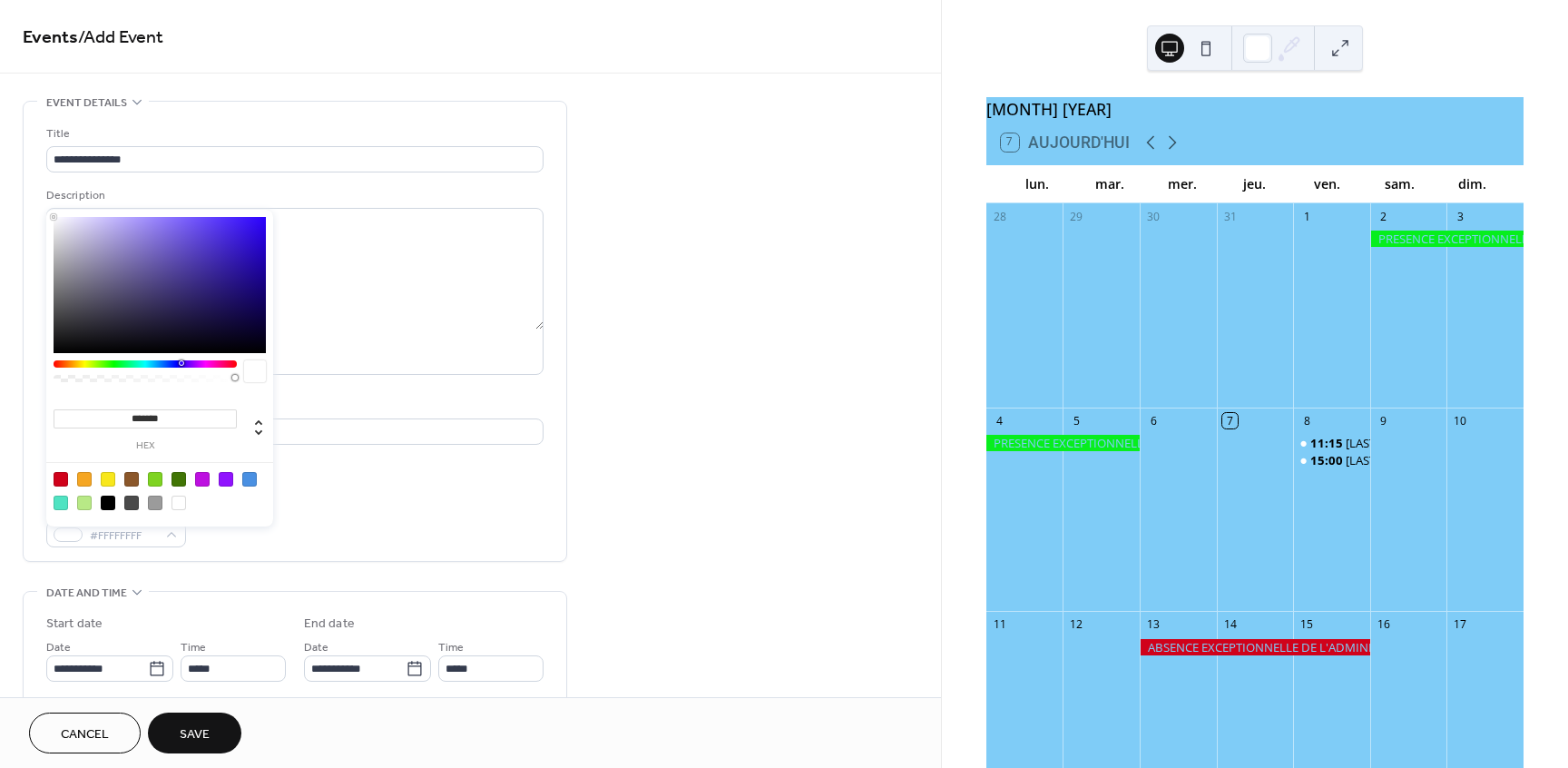 click on "Save" at bounding box center [194, 734] 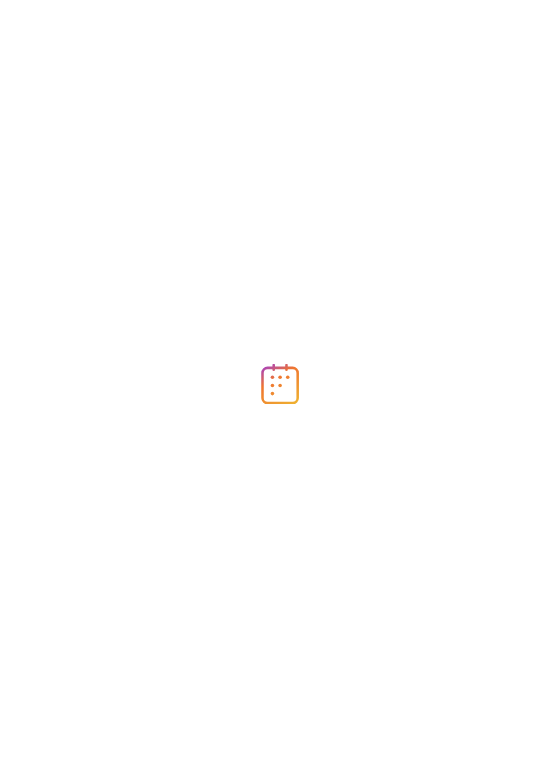 scroll, scrollTop: 0, scrollLeft: 0, axis: both 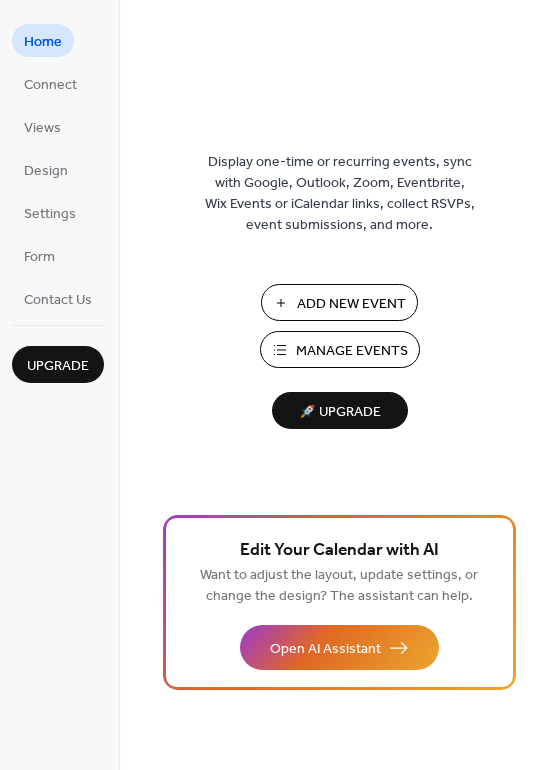 click on "Manage Events" at bounding box center (352, 351) 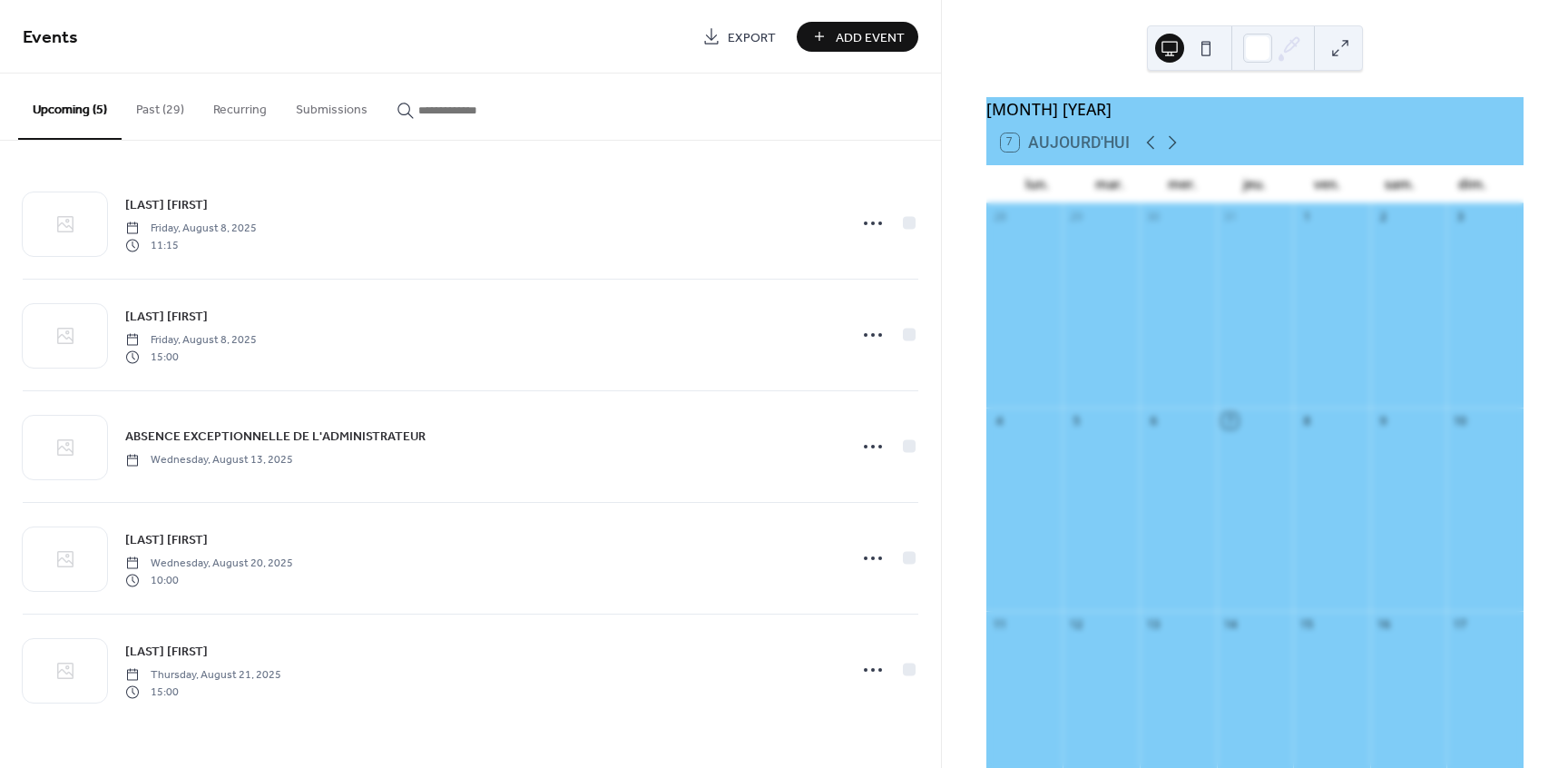 scroll, scrollTop: 0, scrollLeft: 0, axis: both 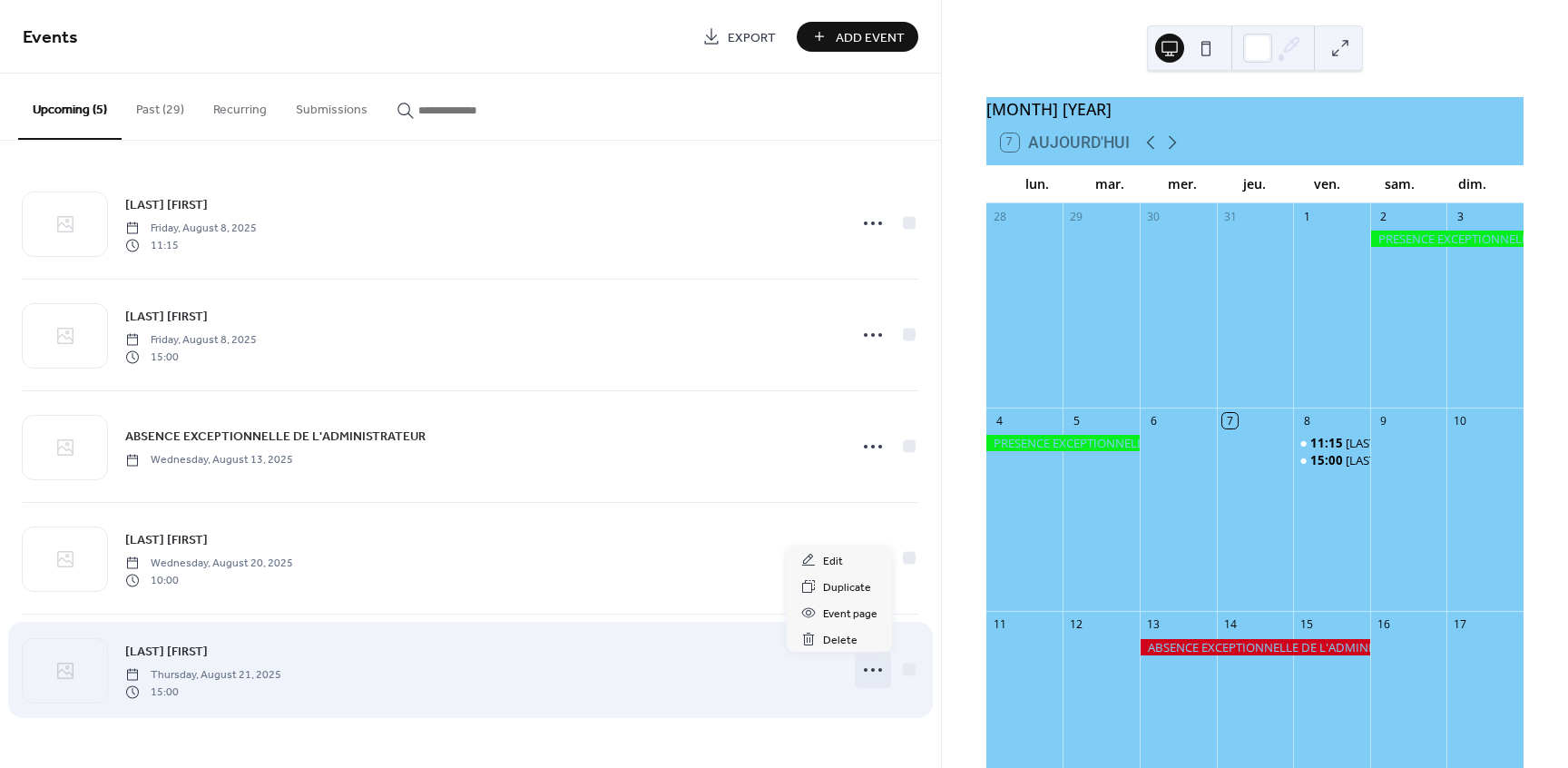 click 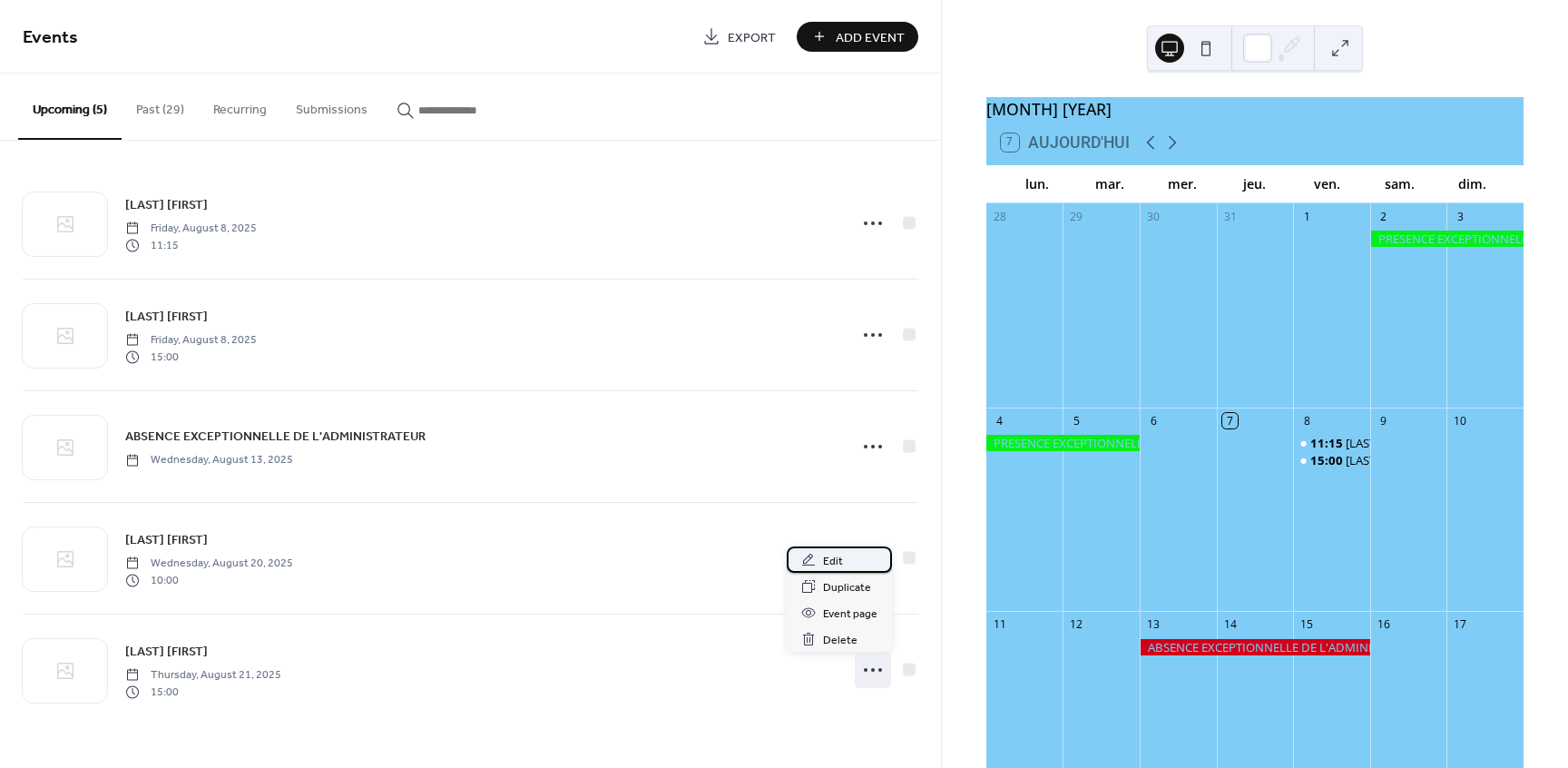 click on "Edit" at bounding box center (839, 559) 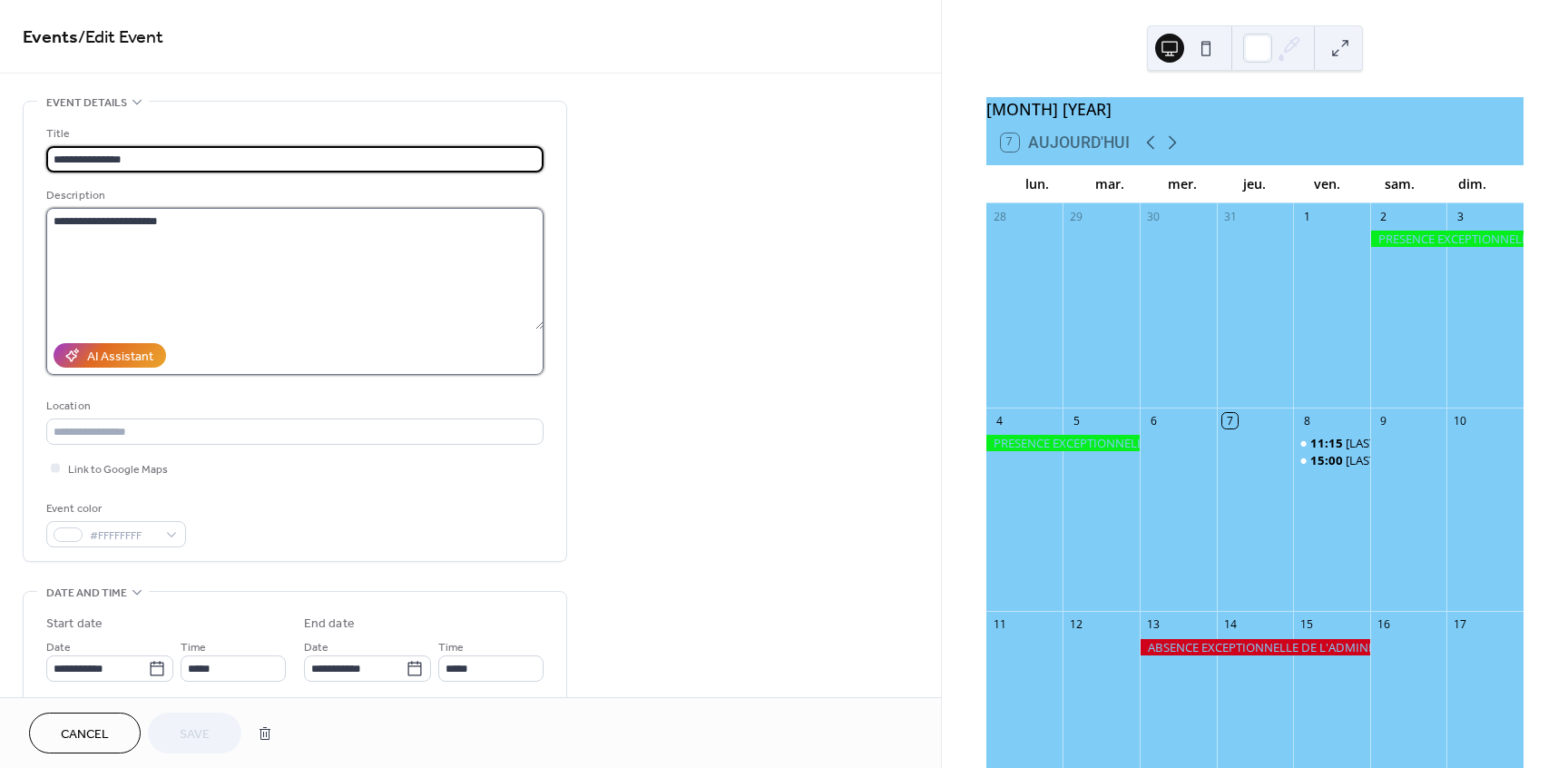 click on "**********" at bounding box center (295, 269) 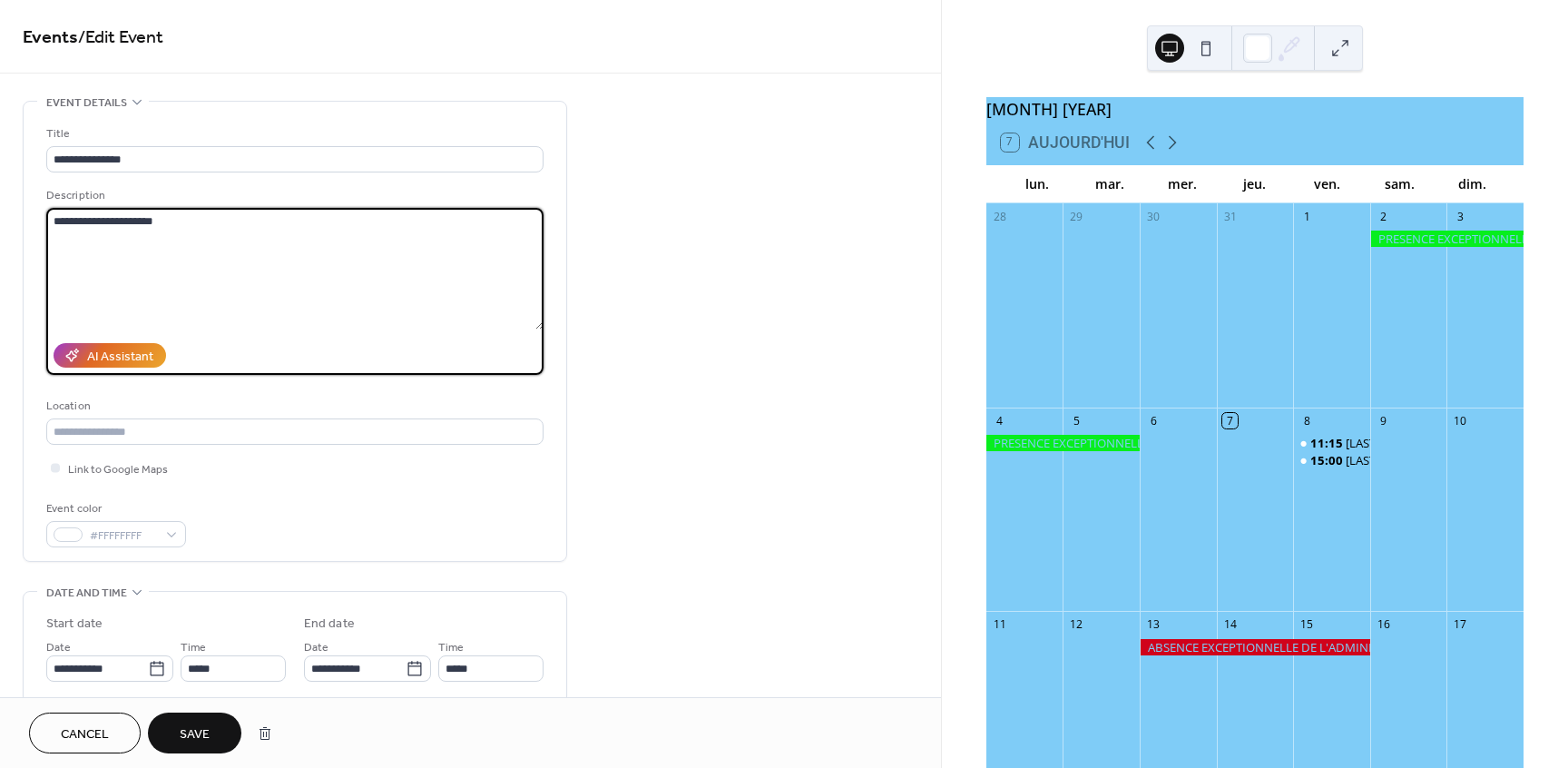 type on "**********" 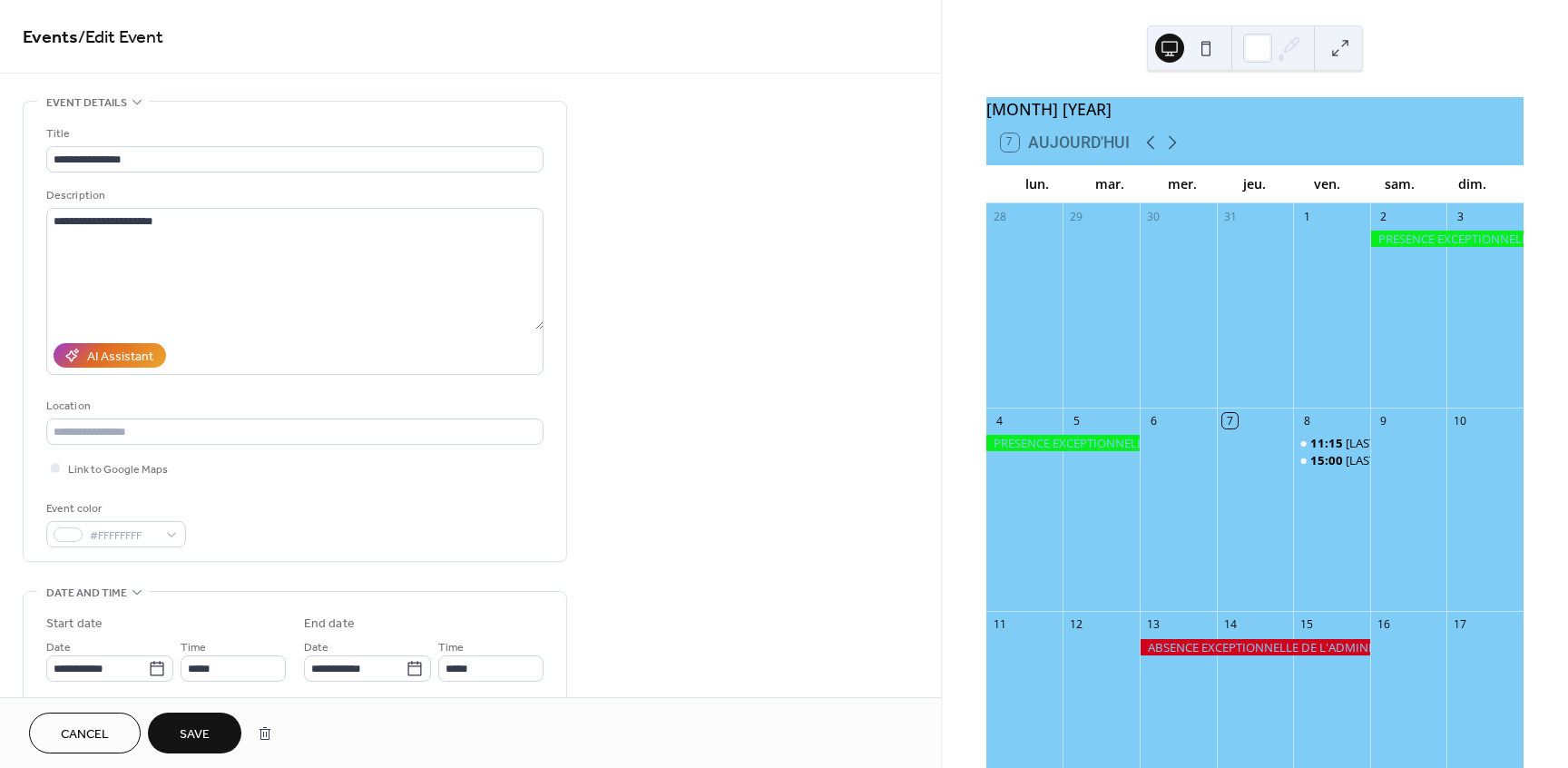 click on "Save" at bounding box center [194, 733] 